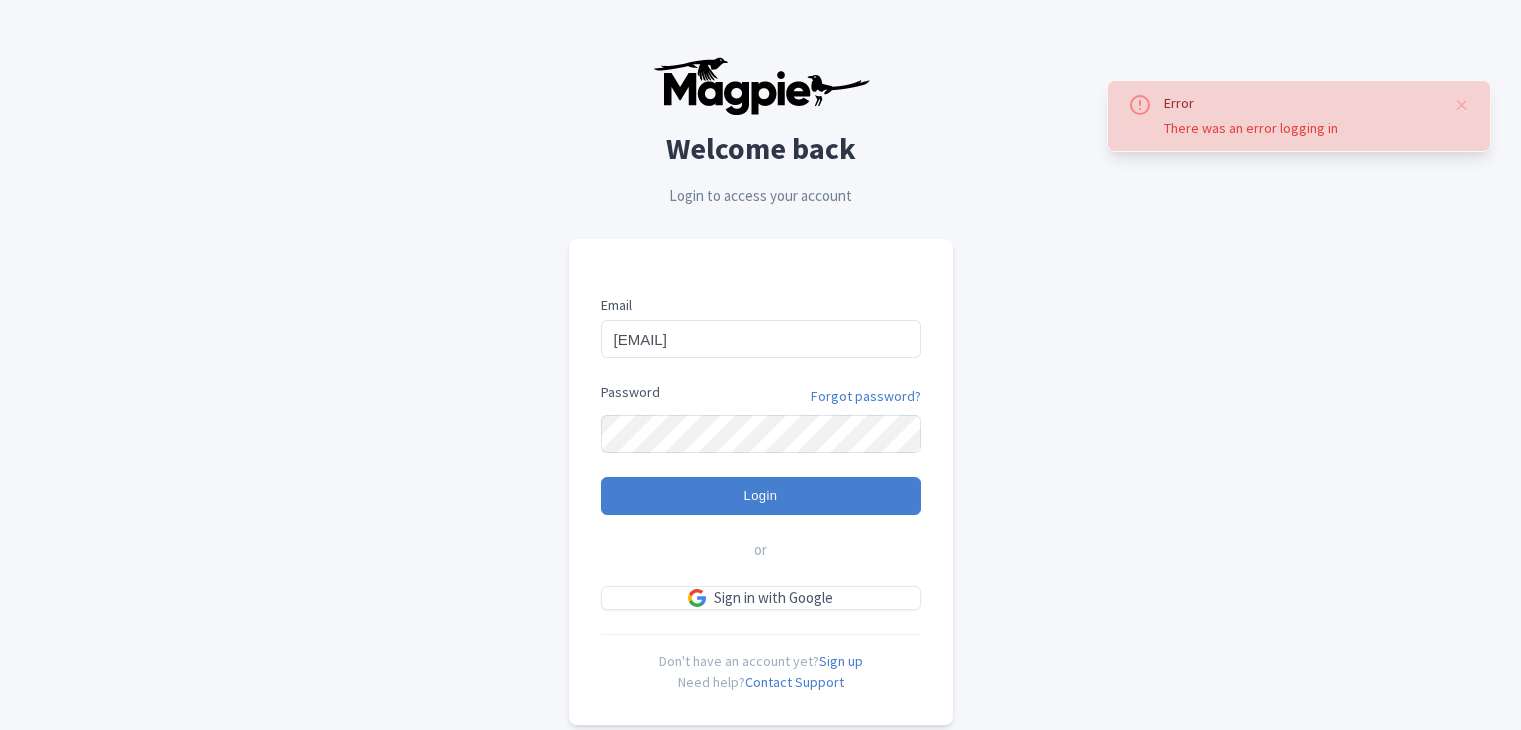 scroll, scrollTop: 0, scrollLeft: 0, axis: both 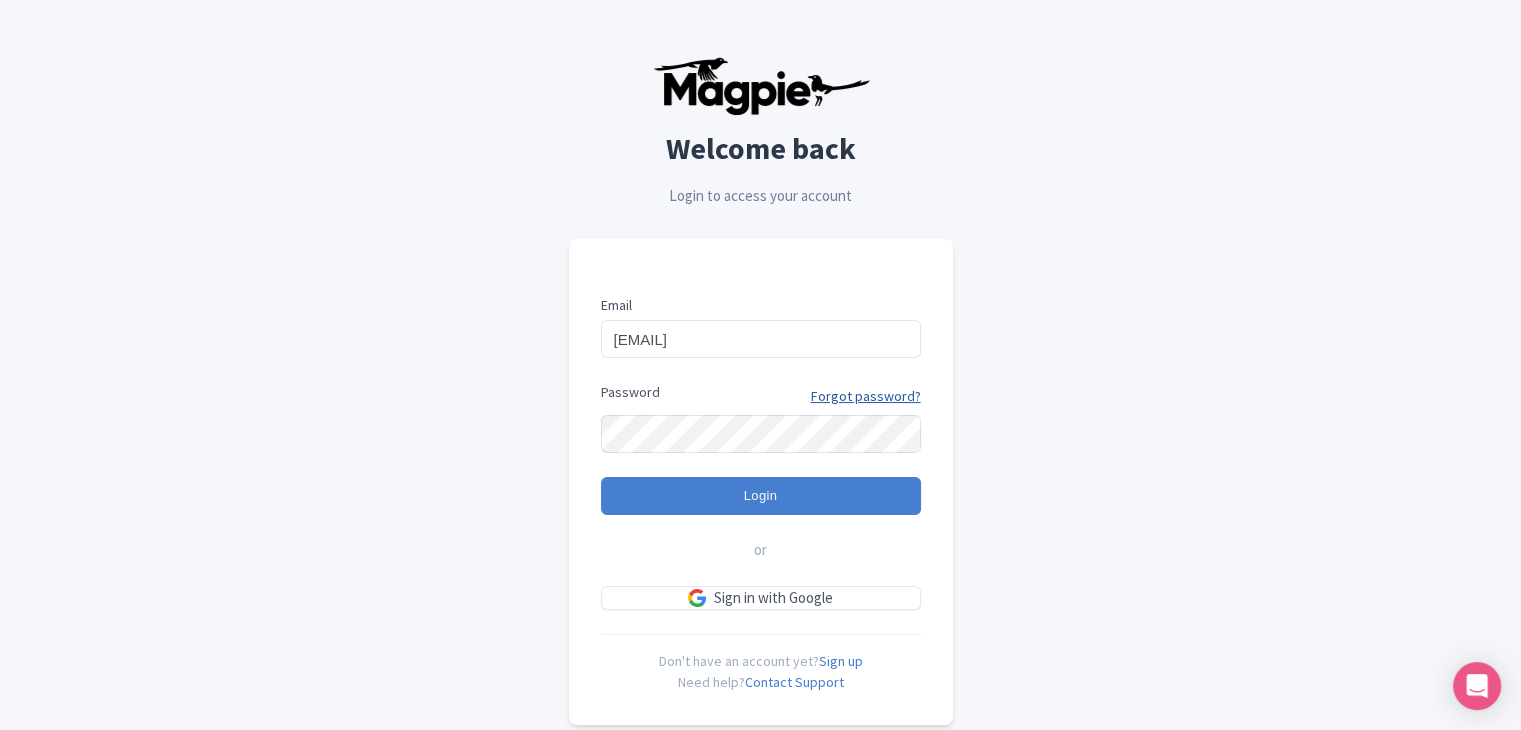click on "Forgot password?" at bounding box center (866, 396) 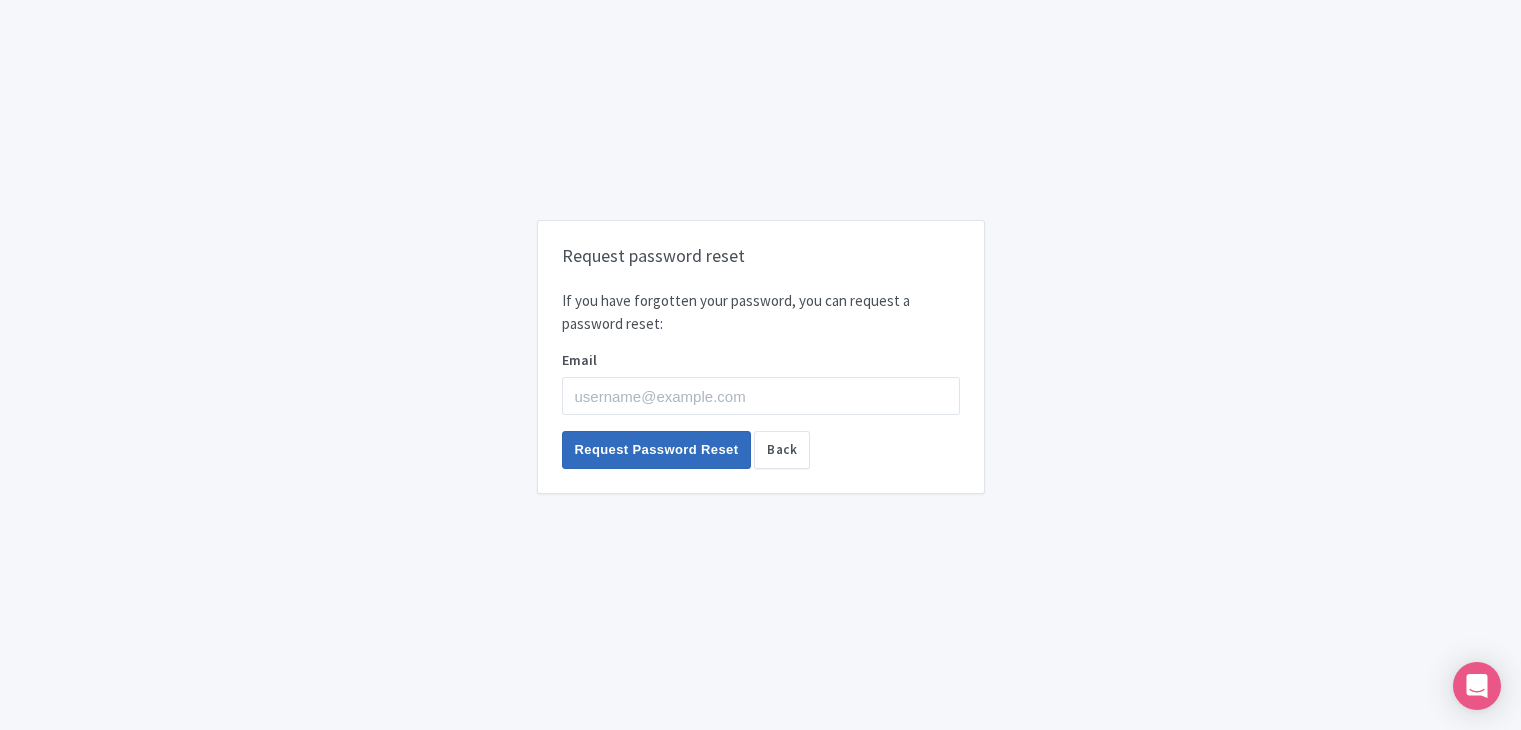 scroll, scrollTop: 0, scrollLeft: 0, axis: both 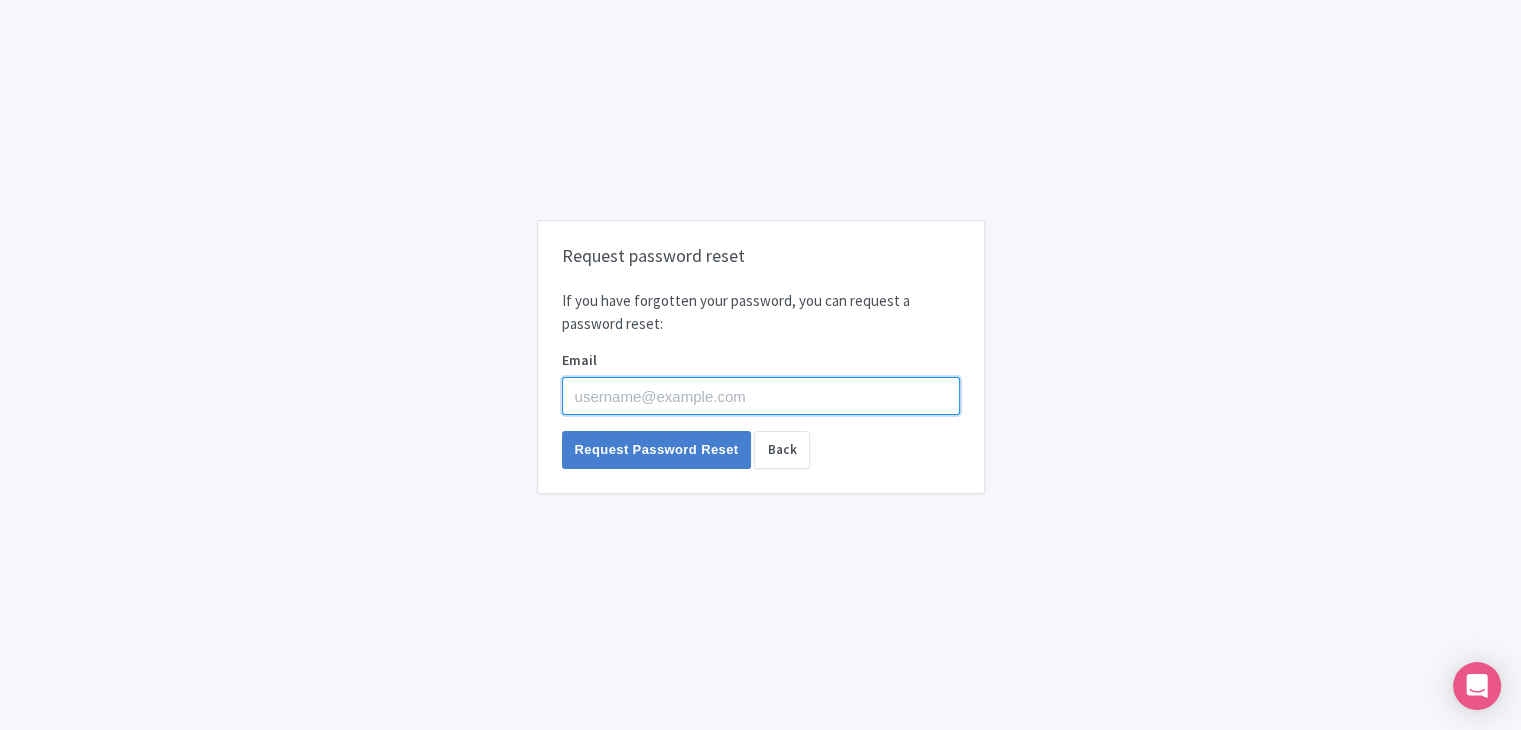 click on "Email" at bounding box center (761, 396) 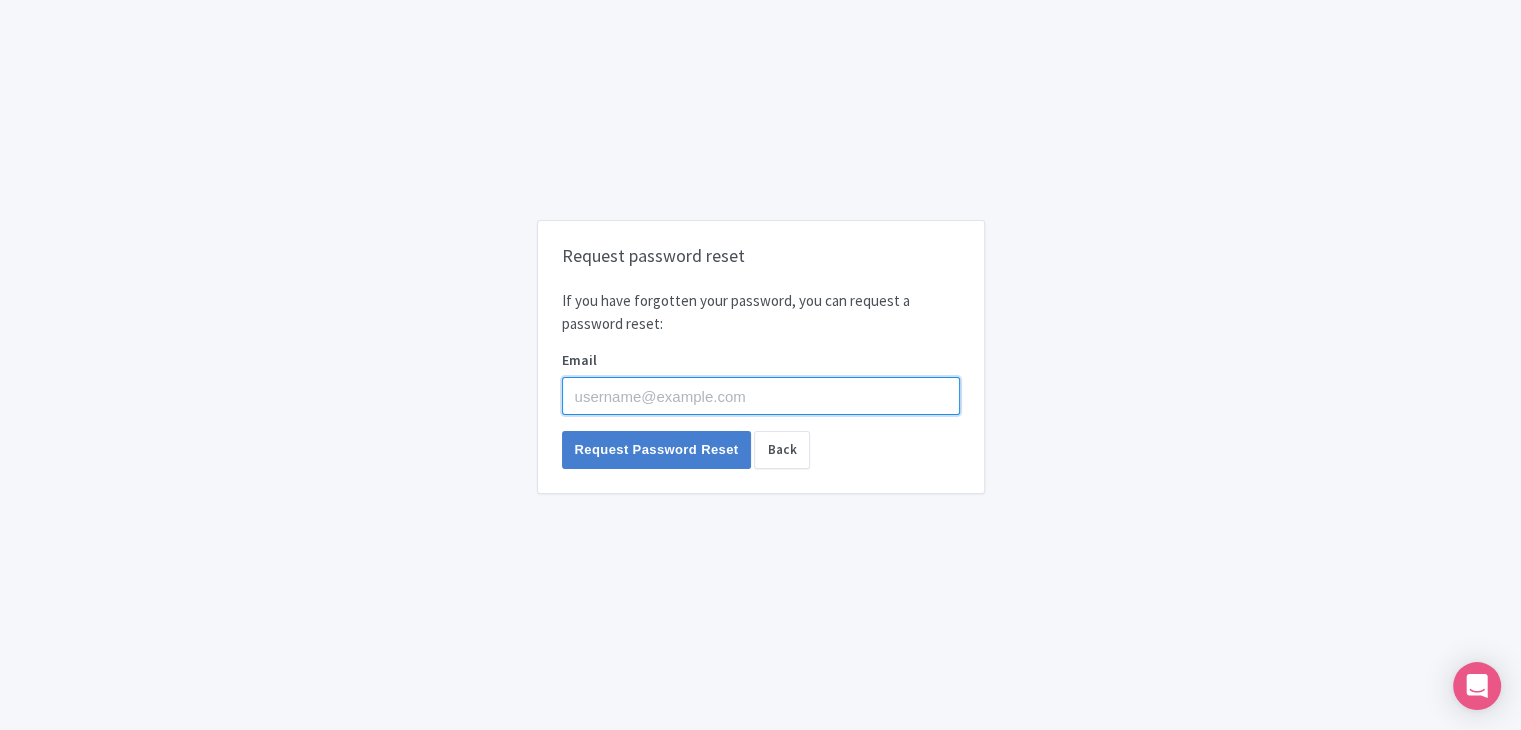 type on "winedeliveryonline@gmail.com" 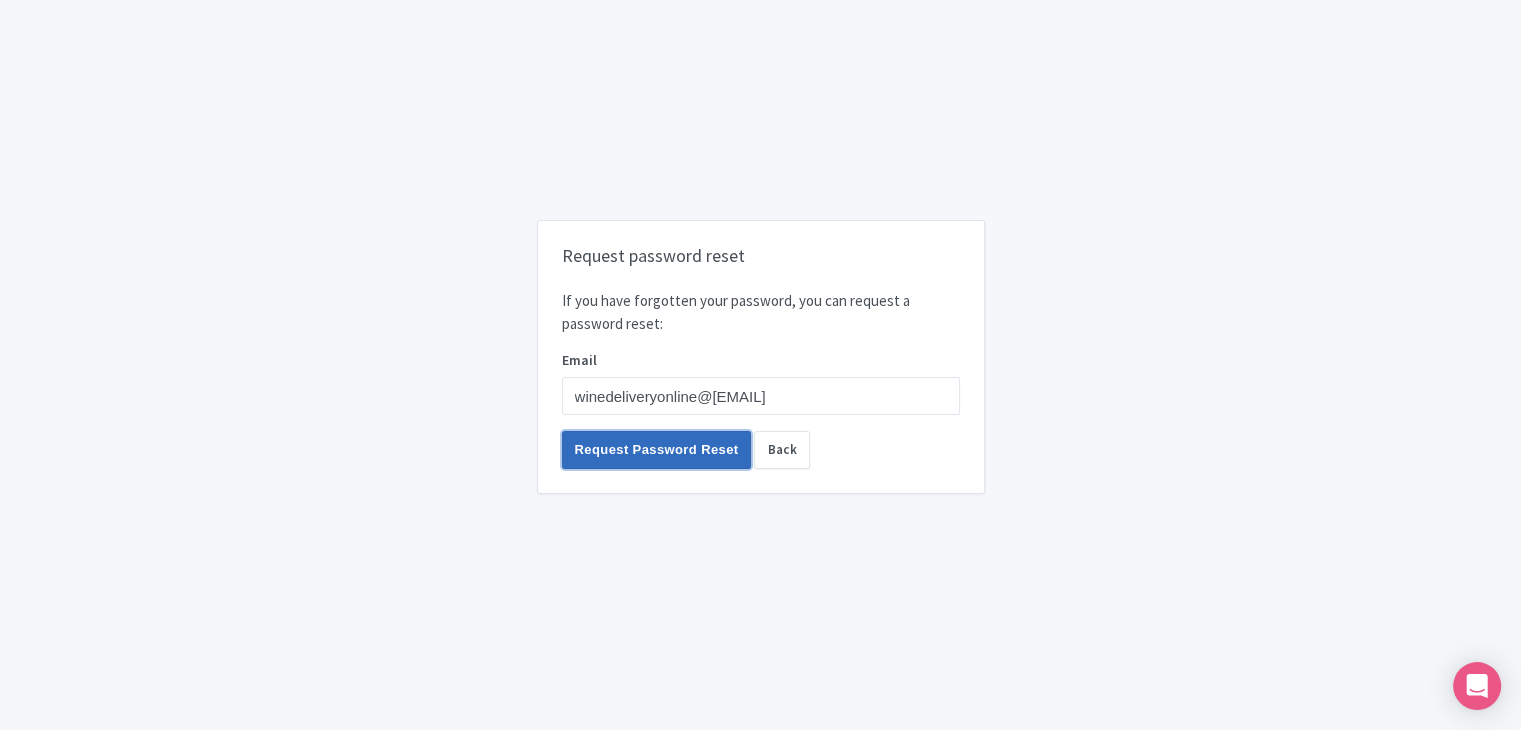 click on "Request Password Reset" at bounding box center (657, 450) 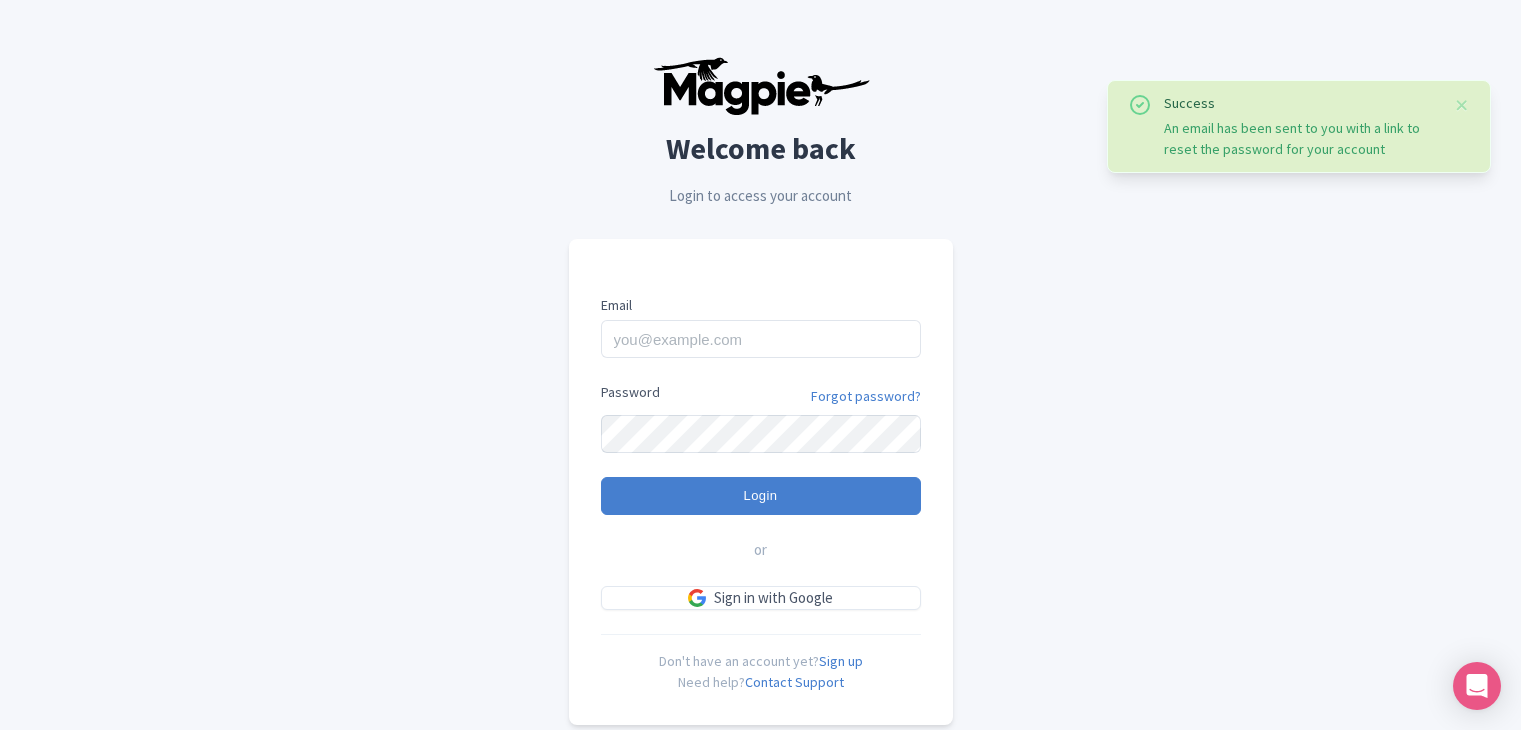 scroll, scrollTop: 0, scrollLeft: 0, axis: both 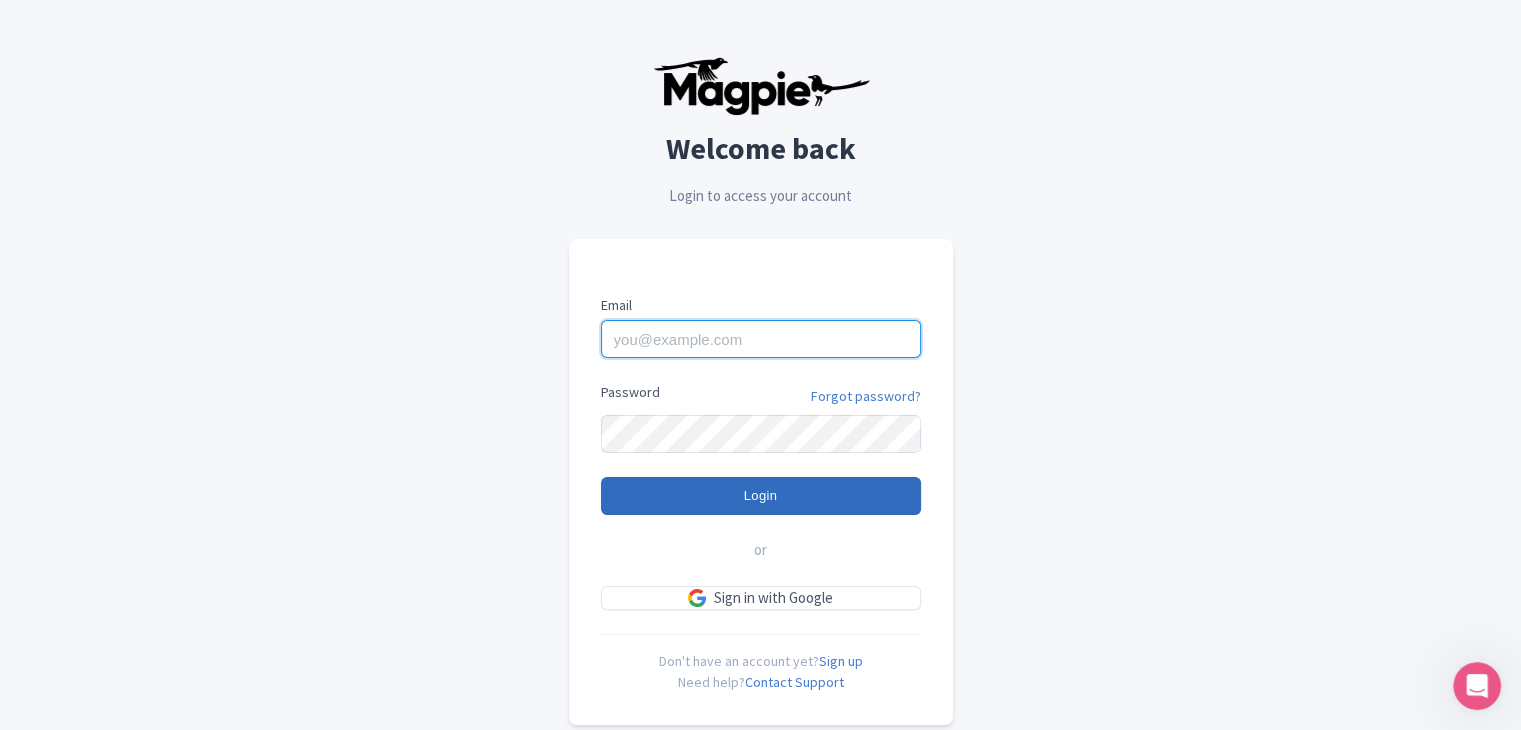 type on "[EMAIL]" 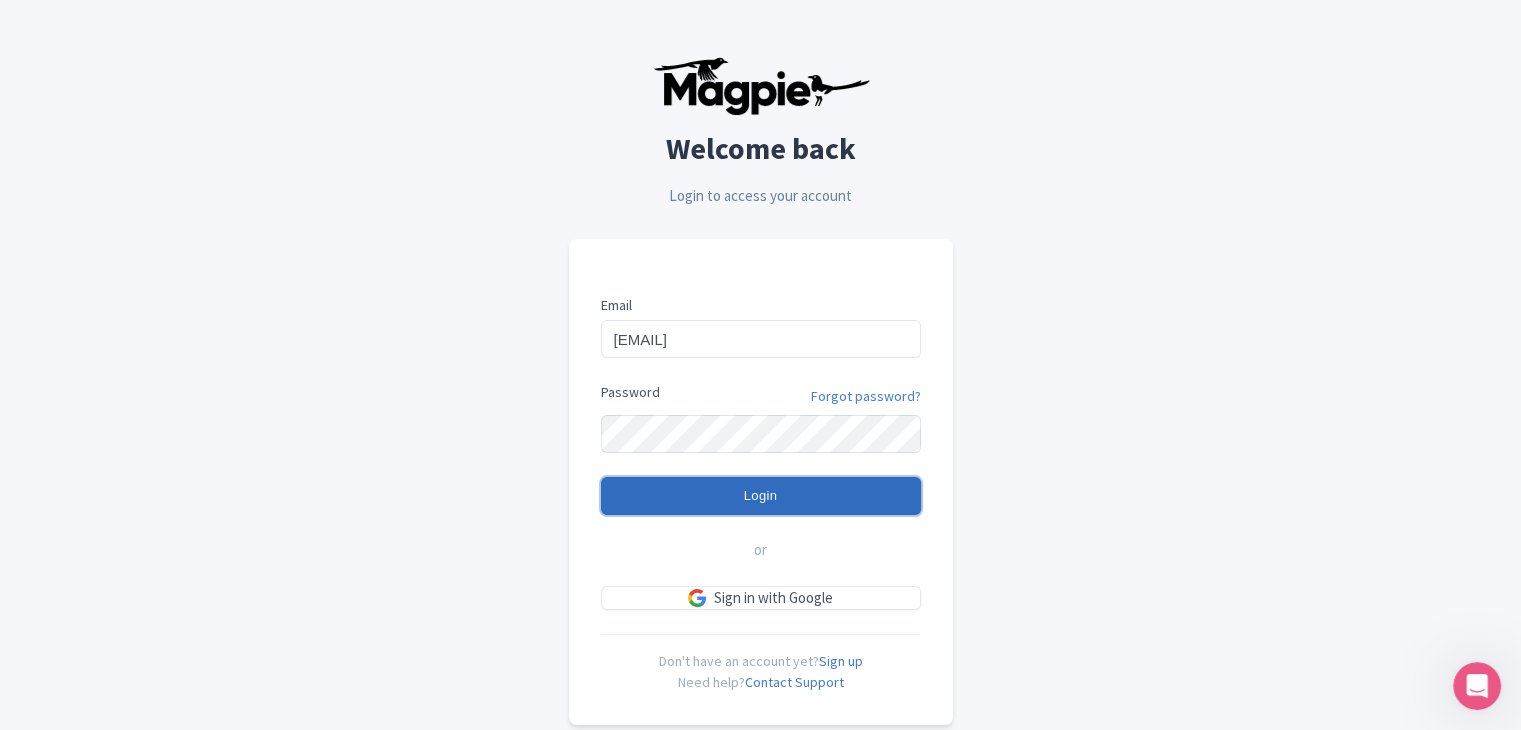 click on "Login" at bounding box center (761, 496) 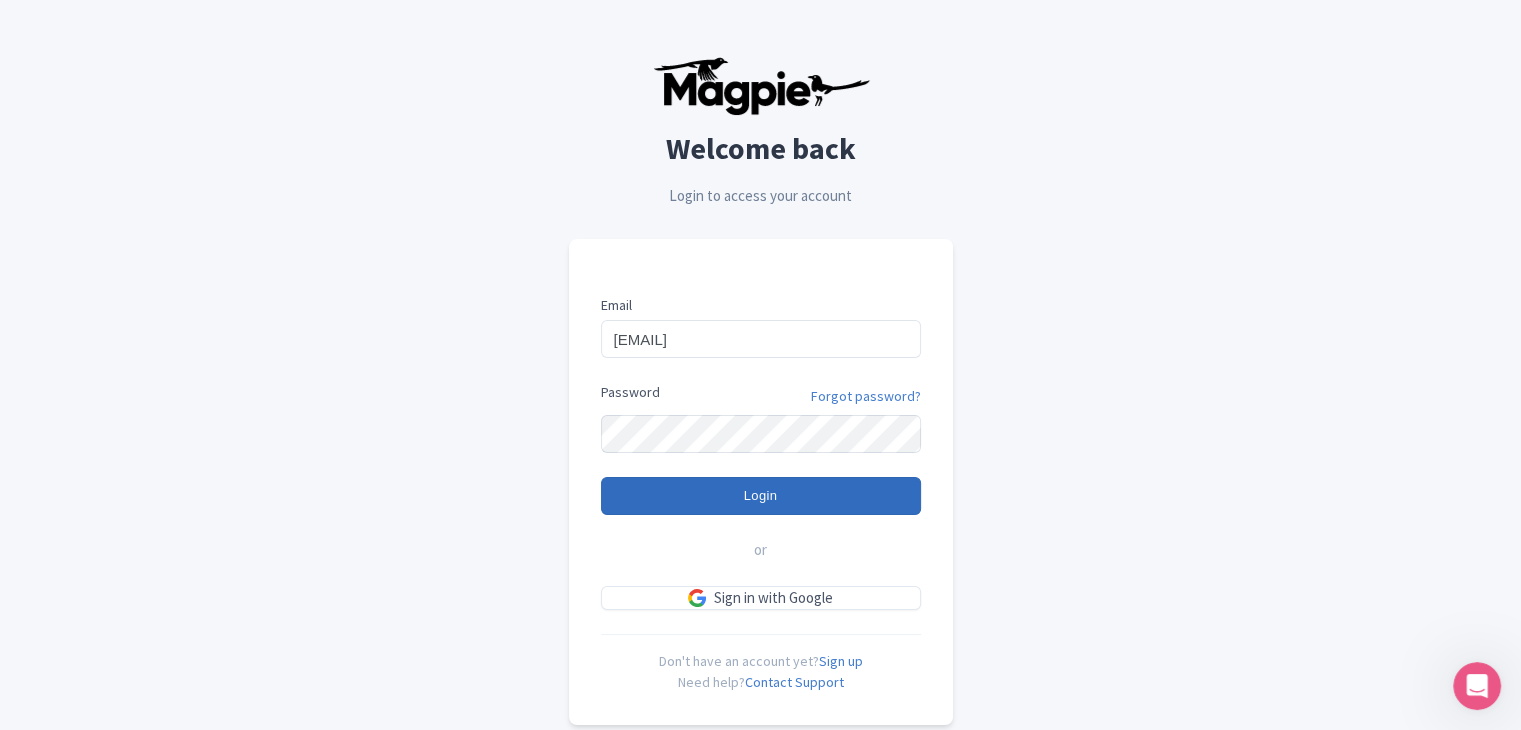 type on "Logging in..." 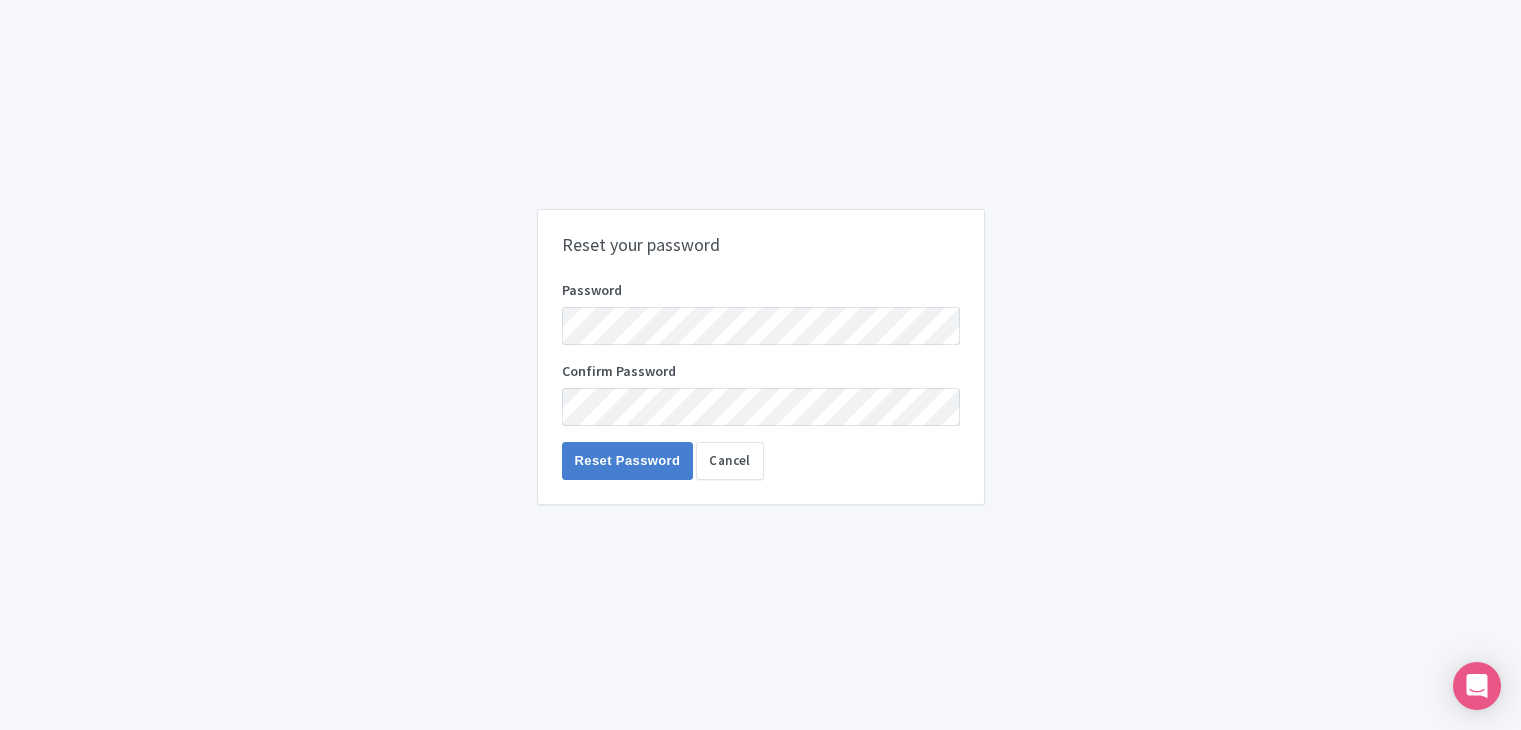 scroll, scrollTop: 0, scrollLeft: 0, axis: both 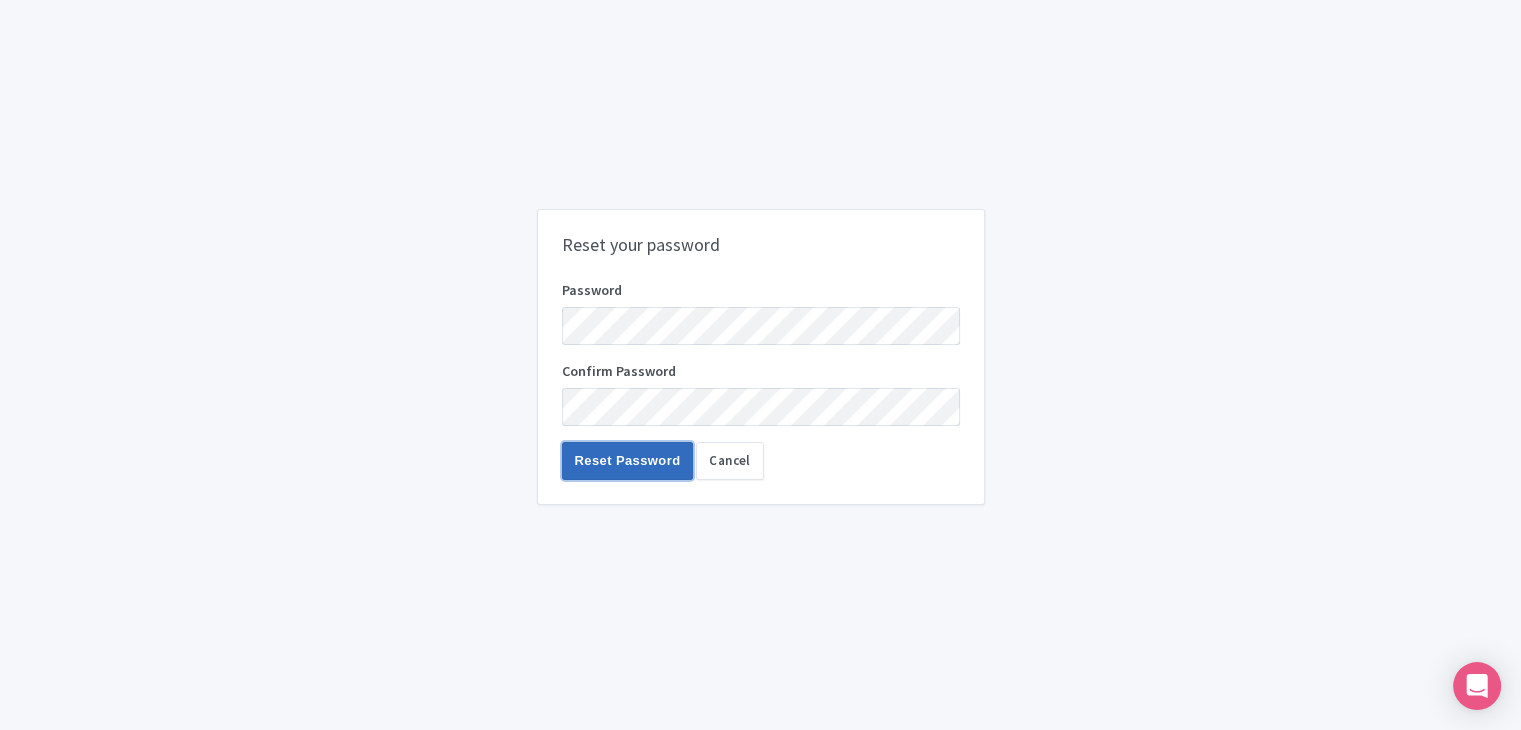 click on "Reset Password" at bounding box center [628, 461] 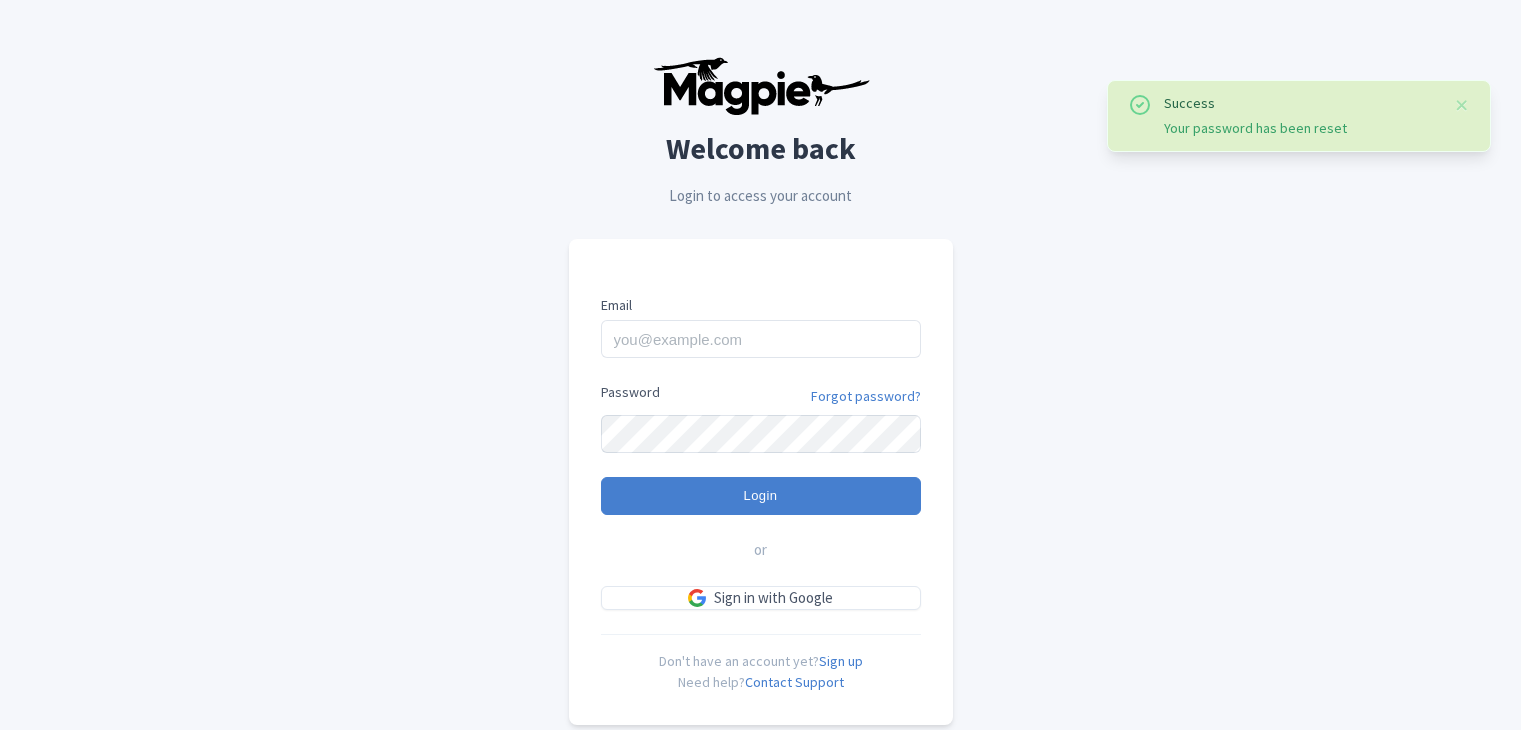 scroll, scrollTop: 0, scrollLeft: 0, axis: both 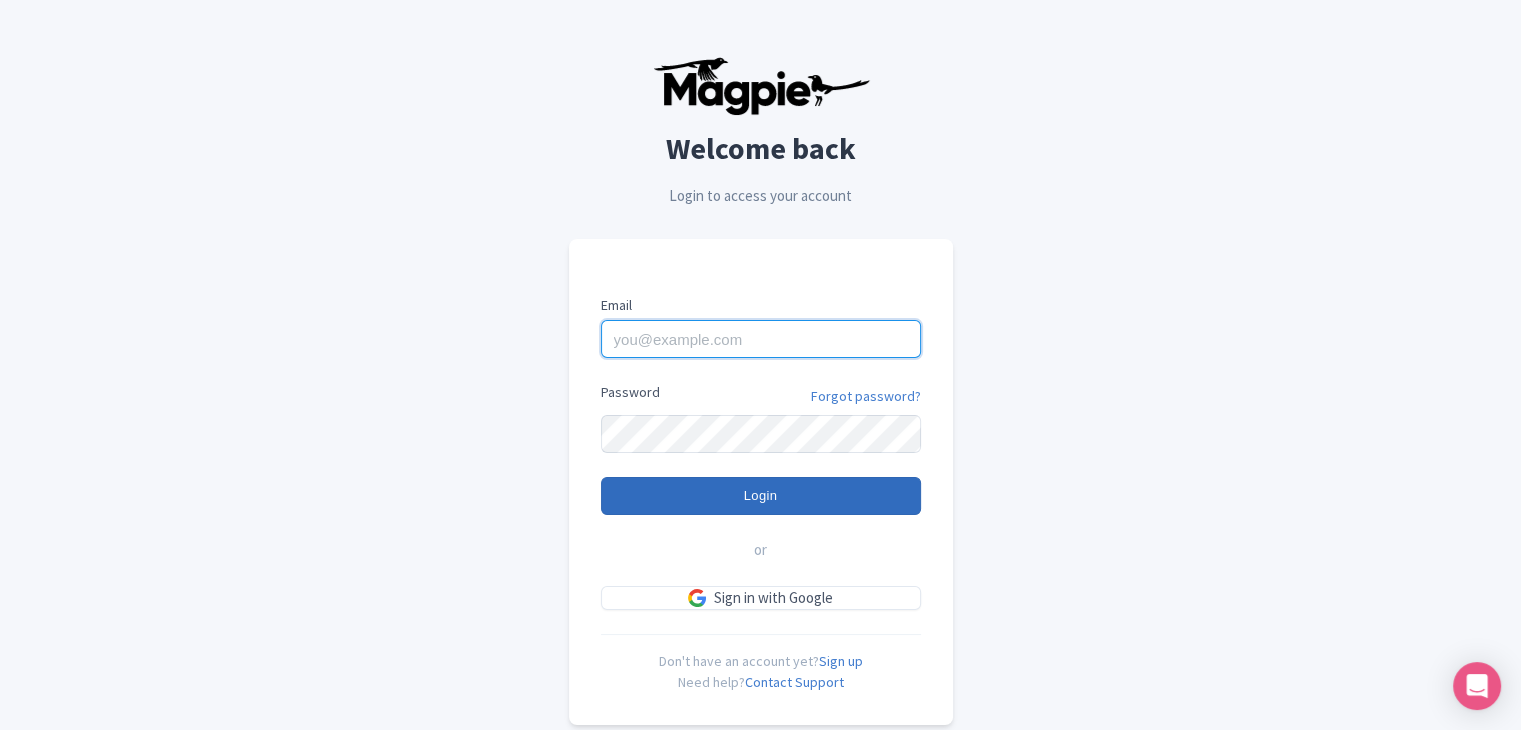 type on "winedeliveryonline@[EMAIL]" 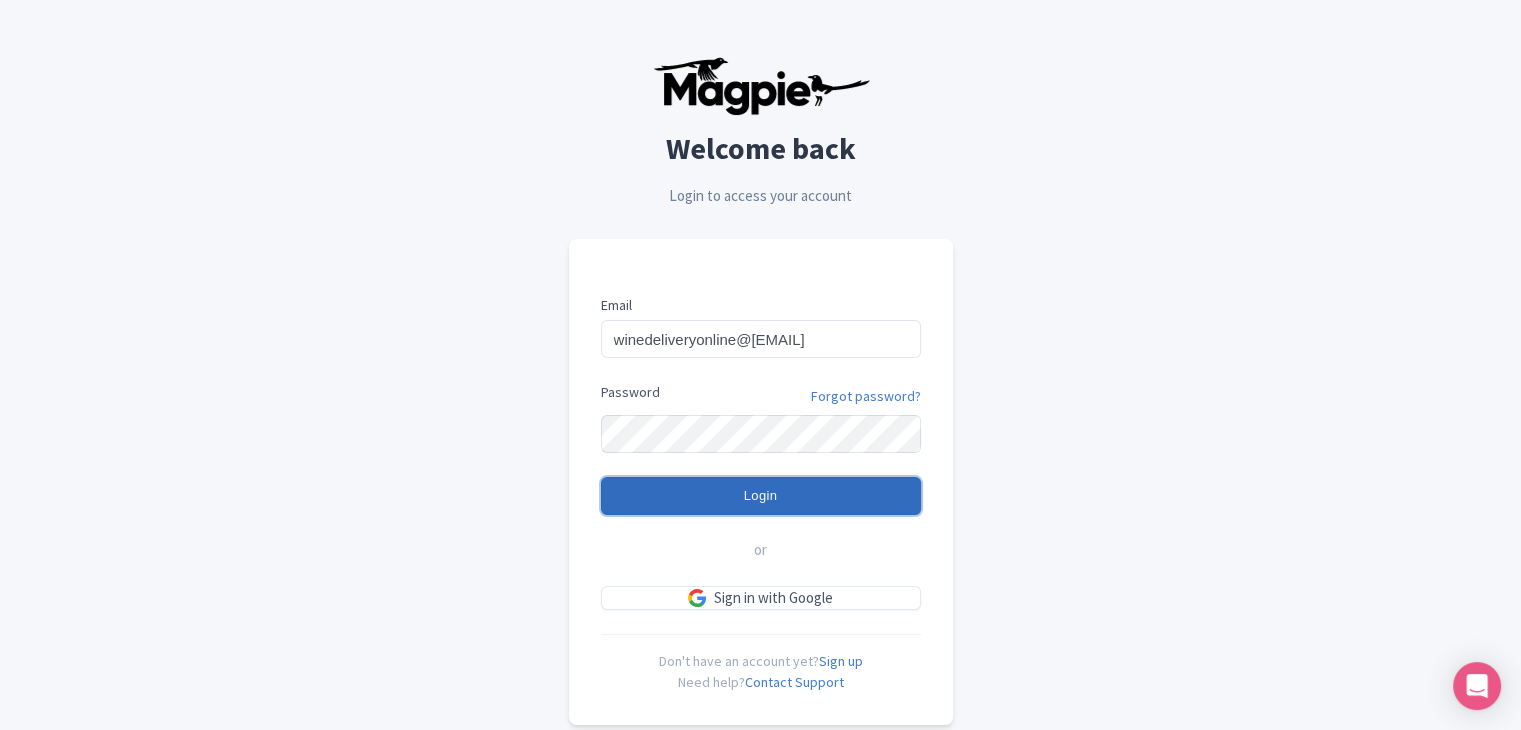 click on "Login" at bounding box center (761, 496) 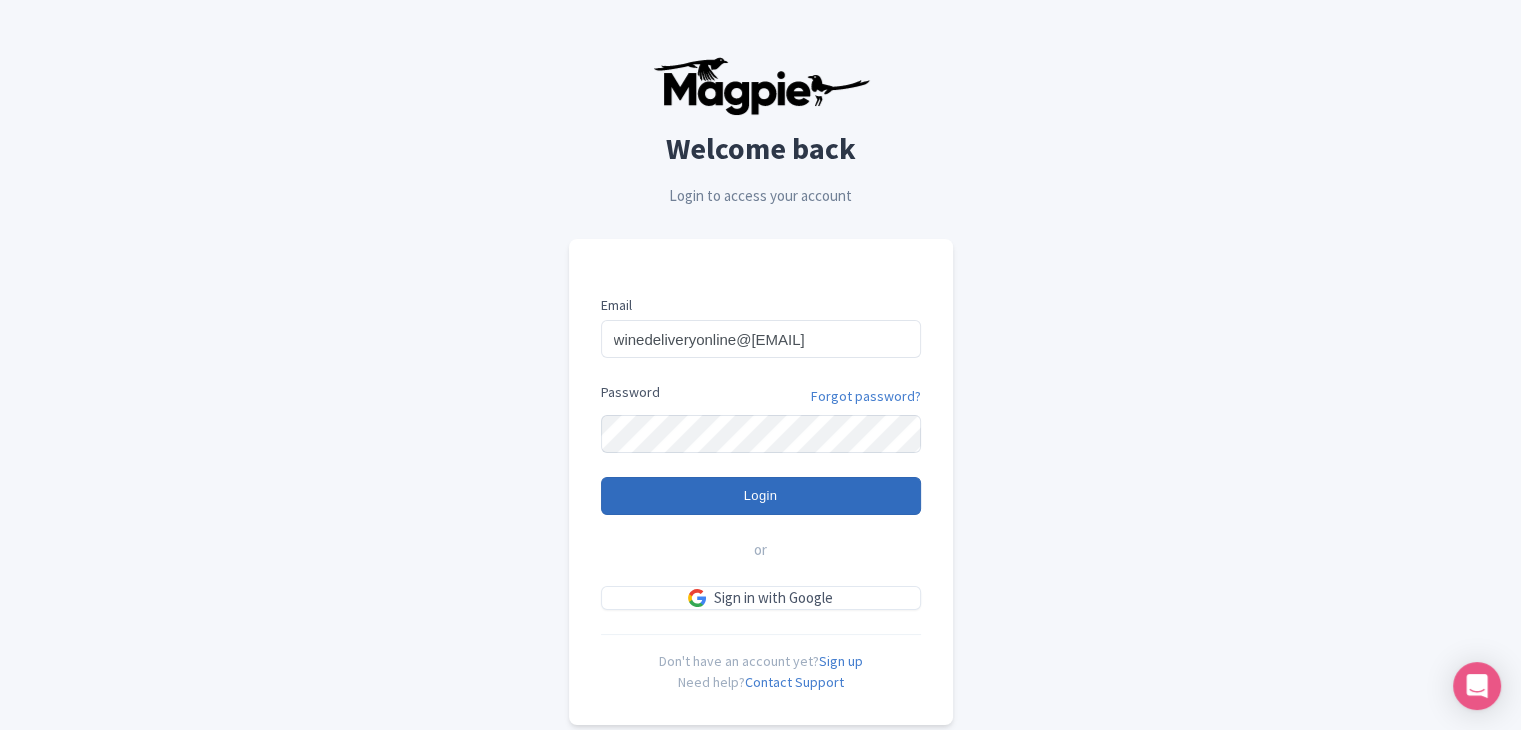 type on "Logging in..." 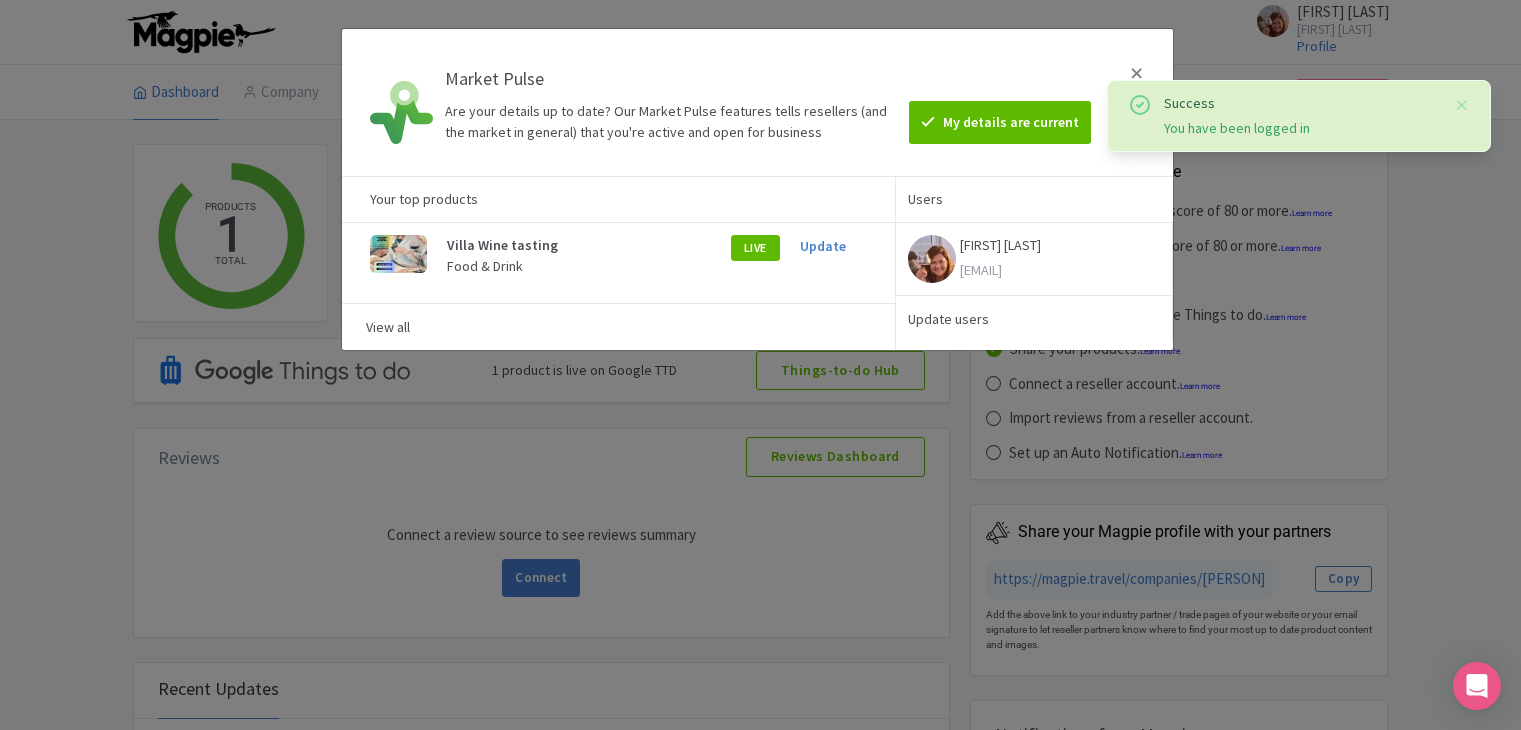 scroll, scrollTop: 0, scrollLeft: 0, axis: both 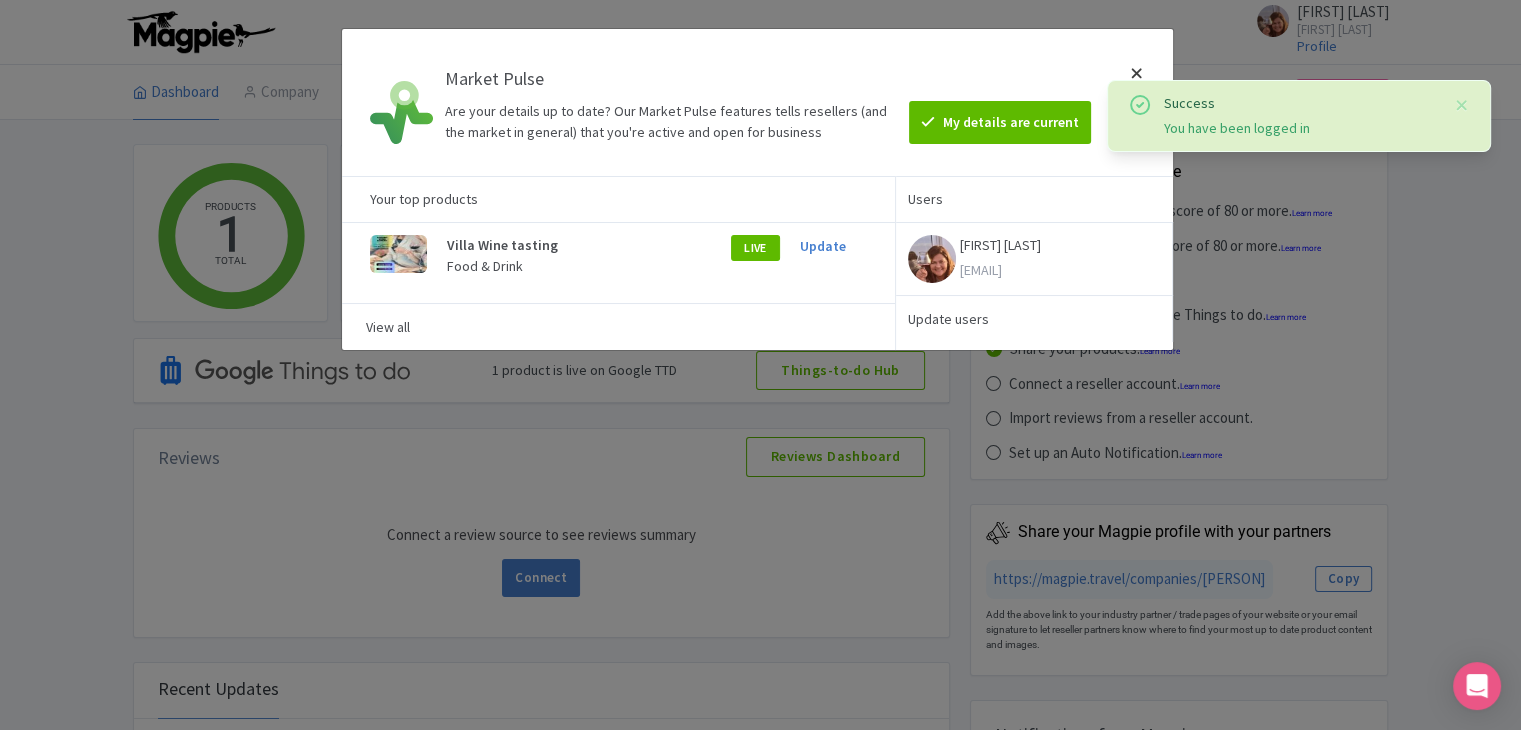 click at bounding box center (1137, 102) 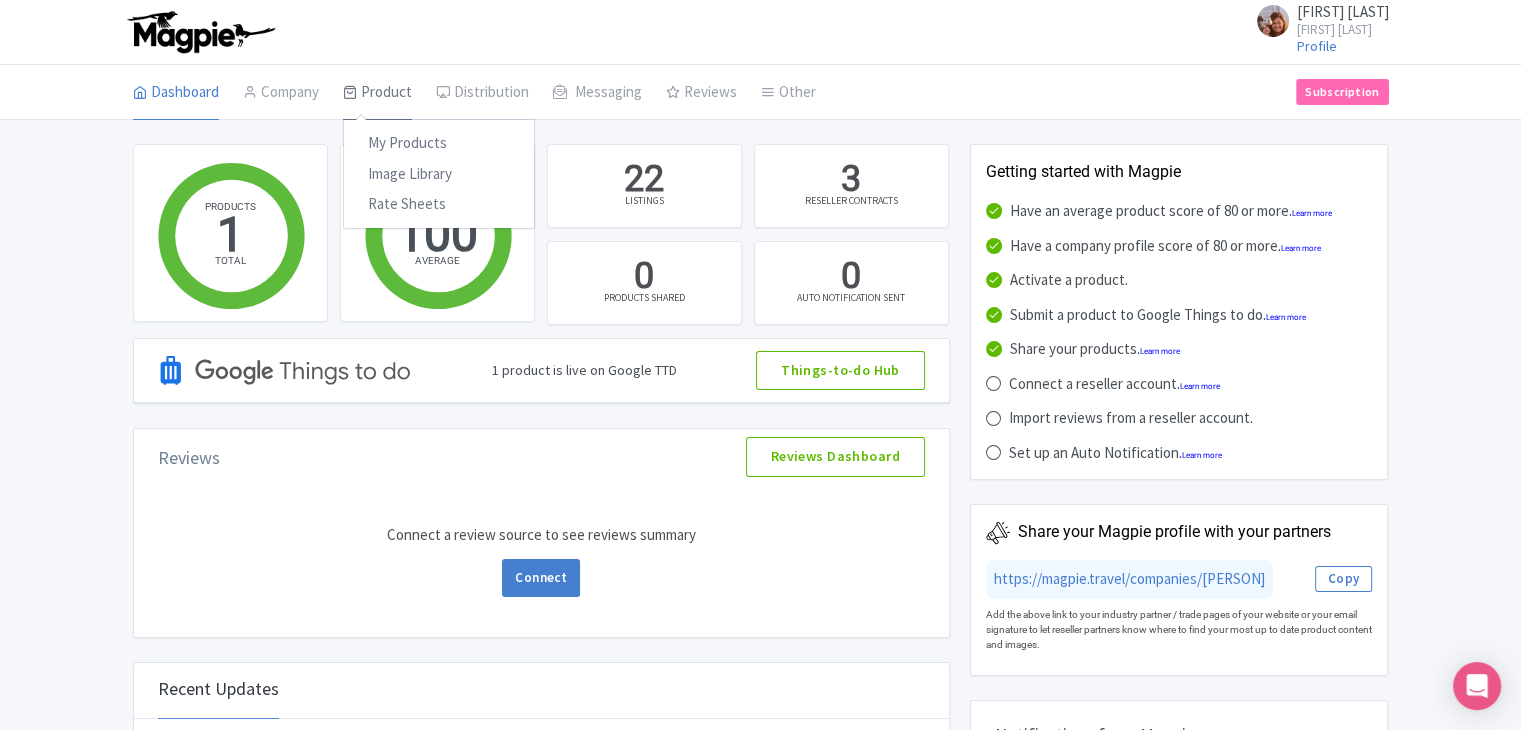 click on "Product" at bounding box center (377, 93) 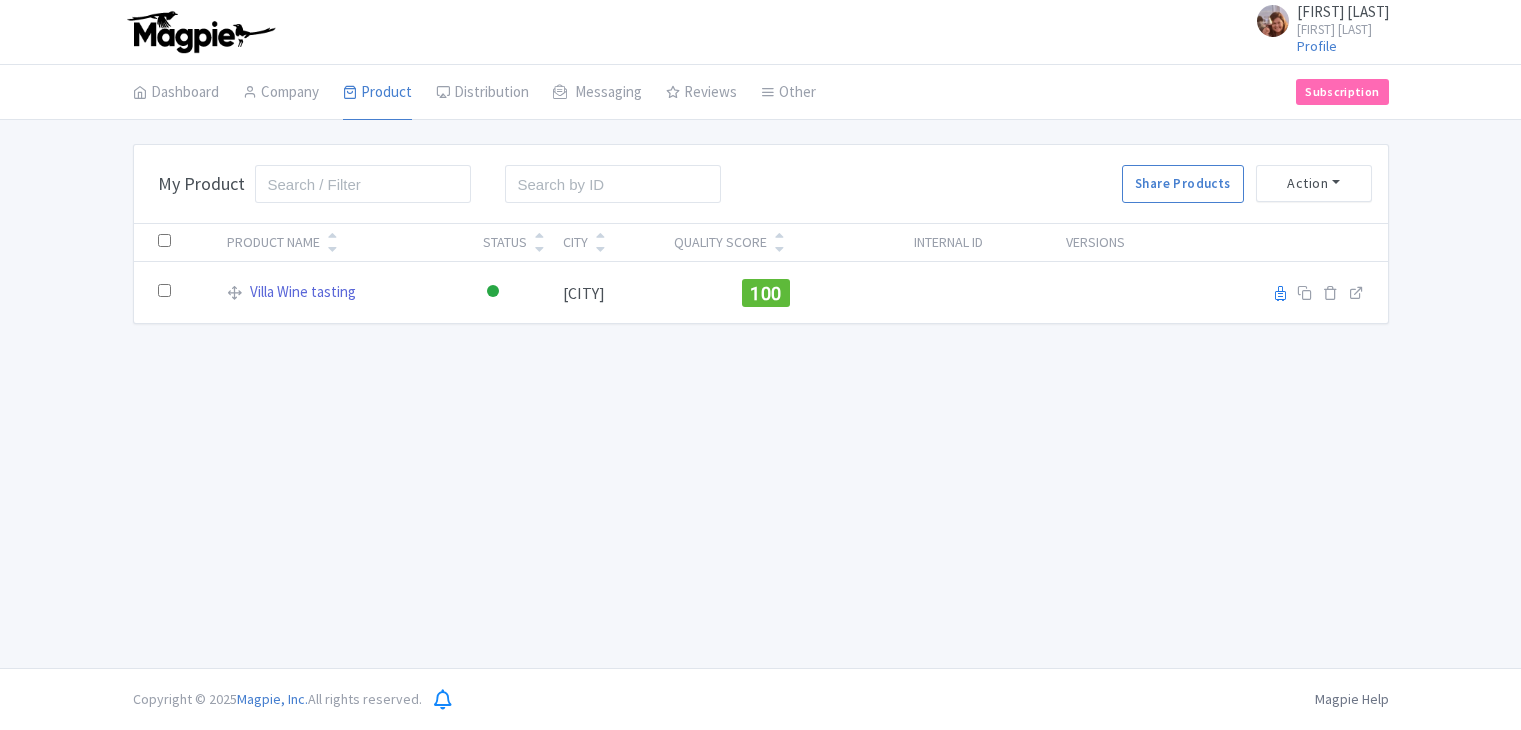 scroll, scrollTop: 0, scrollLeft: 0, axis: both 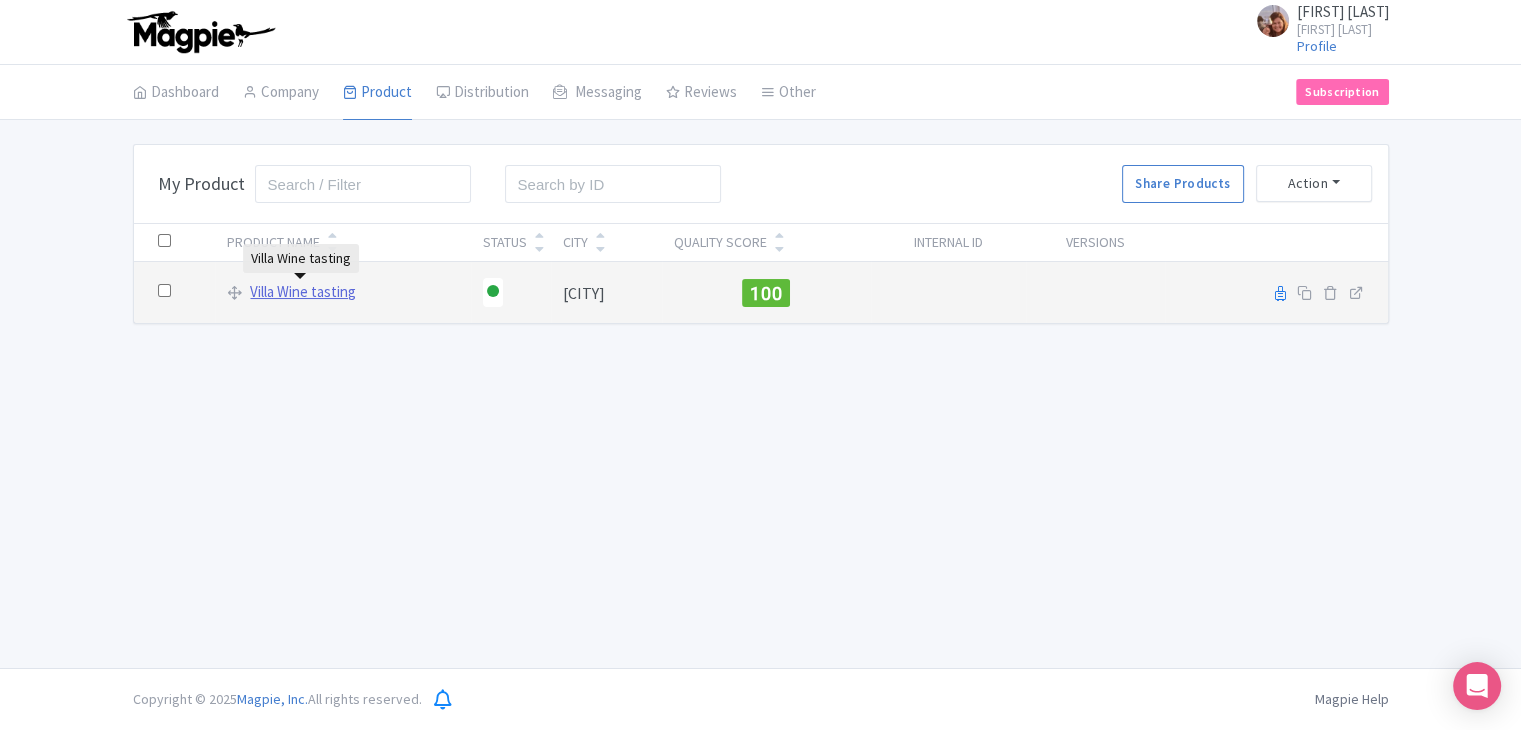 click on "Villa Wine tasting" at bounding box center (303, 292) 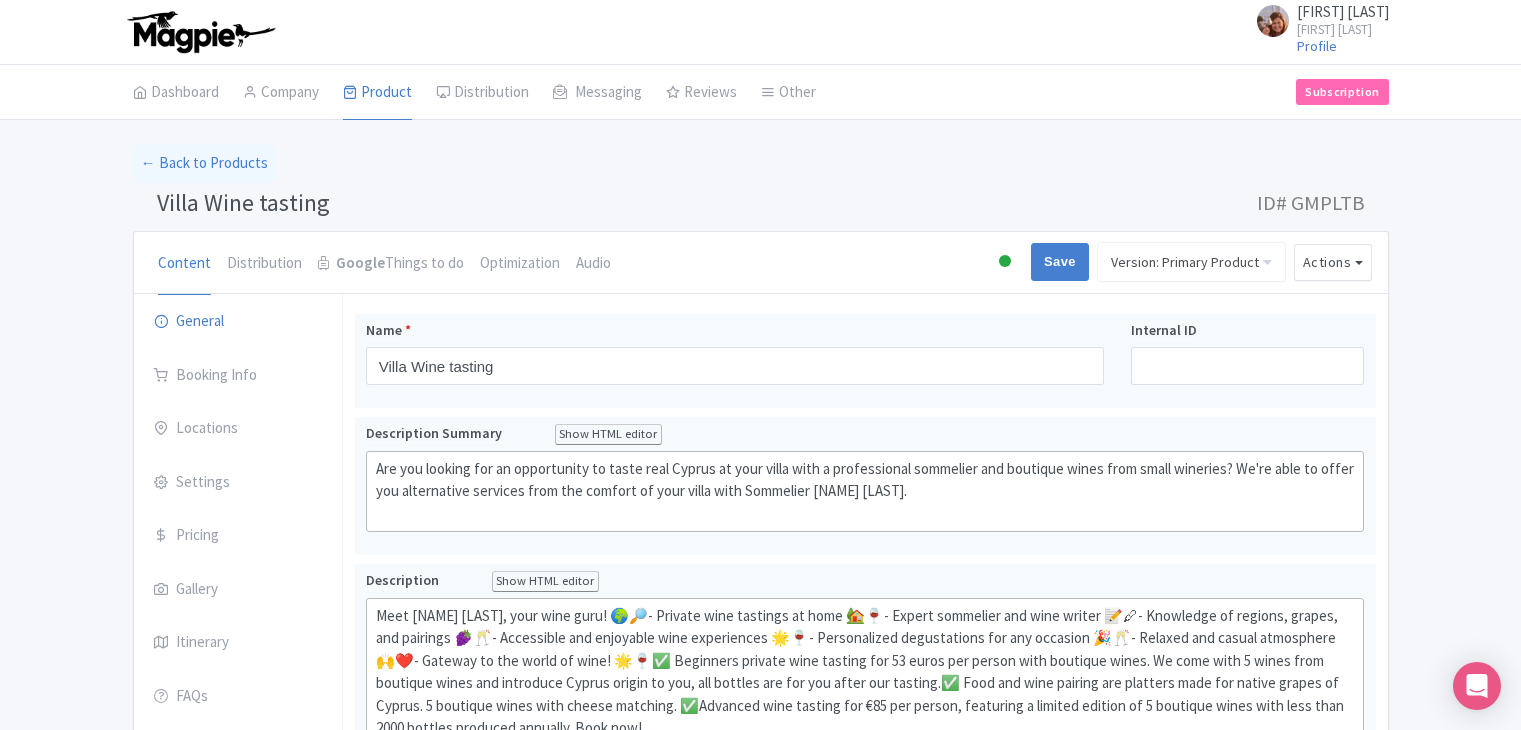 scroll, scrollTop: 0, scrollLeft: 0, axis: both 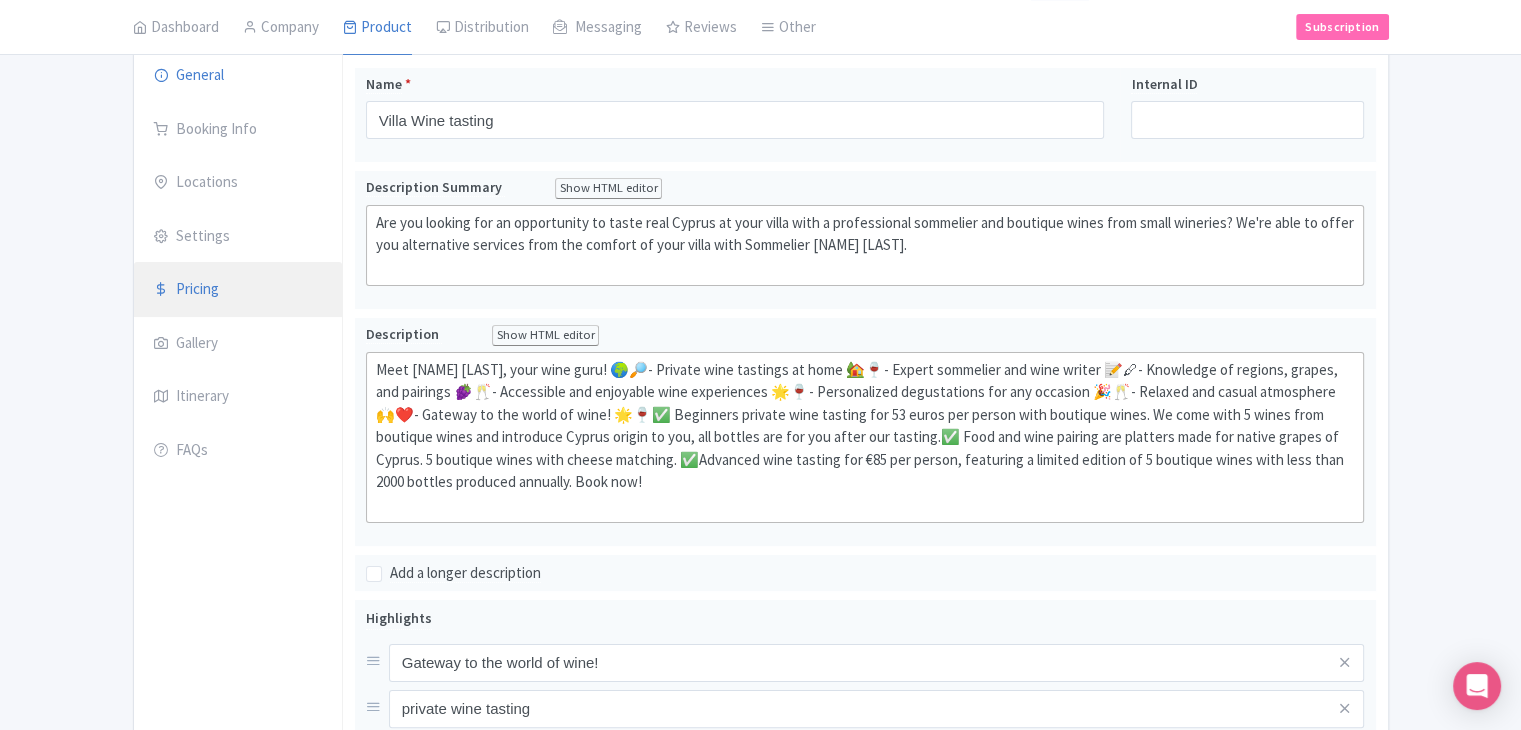 click on "Pricing" at bounding box center (238, 290) 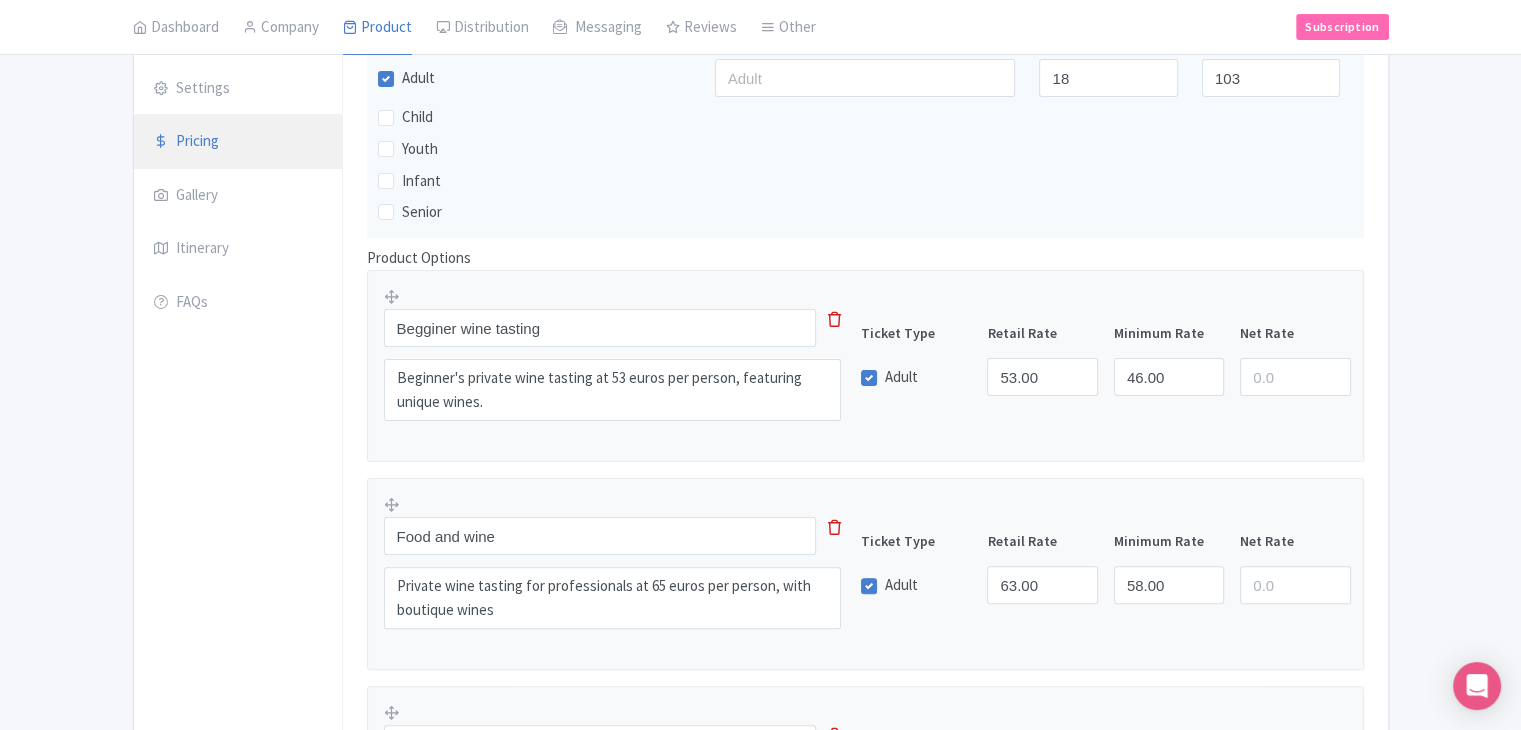 scroll, scrollTop: 397, scrollLeft: 0, axis: vertical 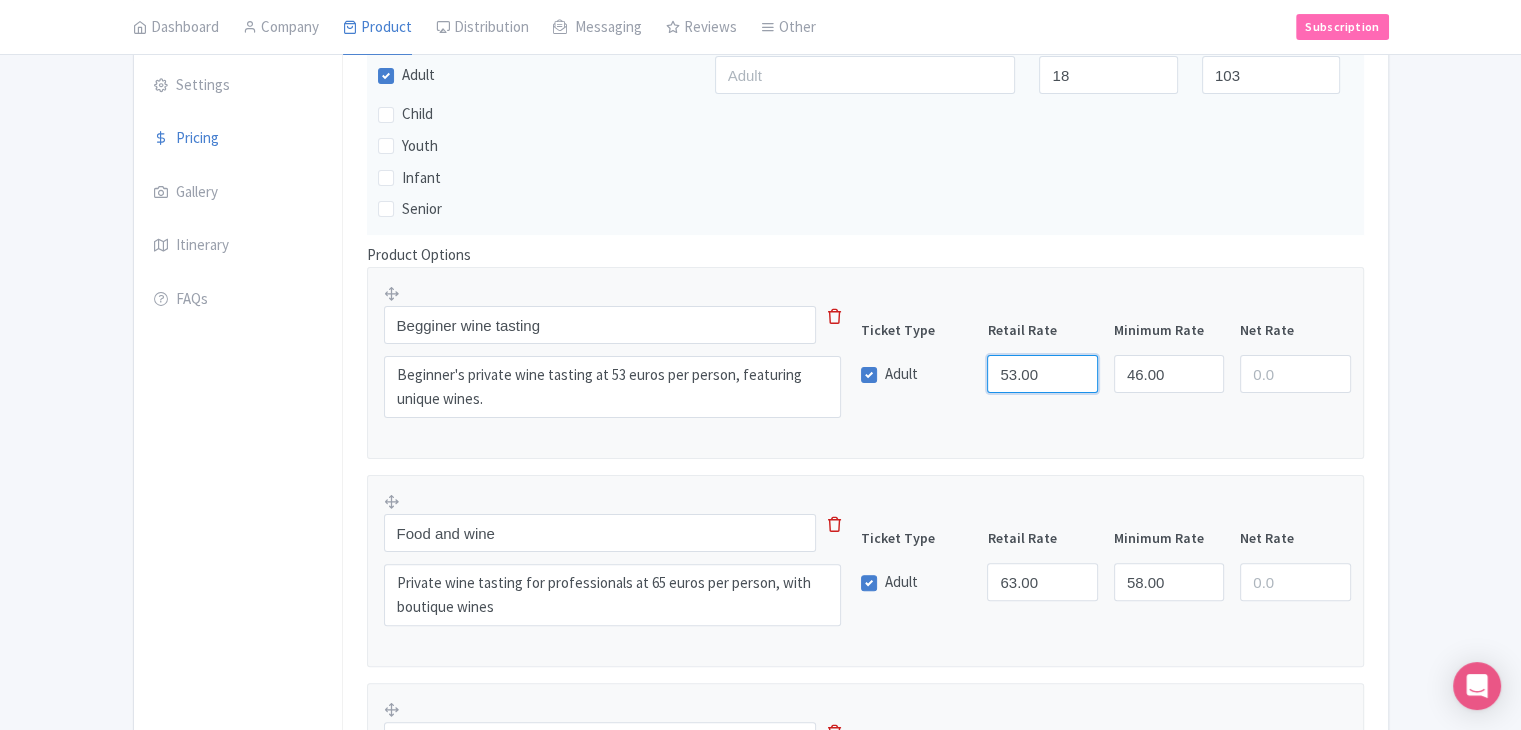 click on "53.00" at bounding box center (1042, 374) 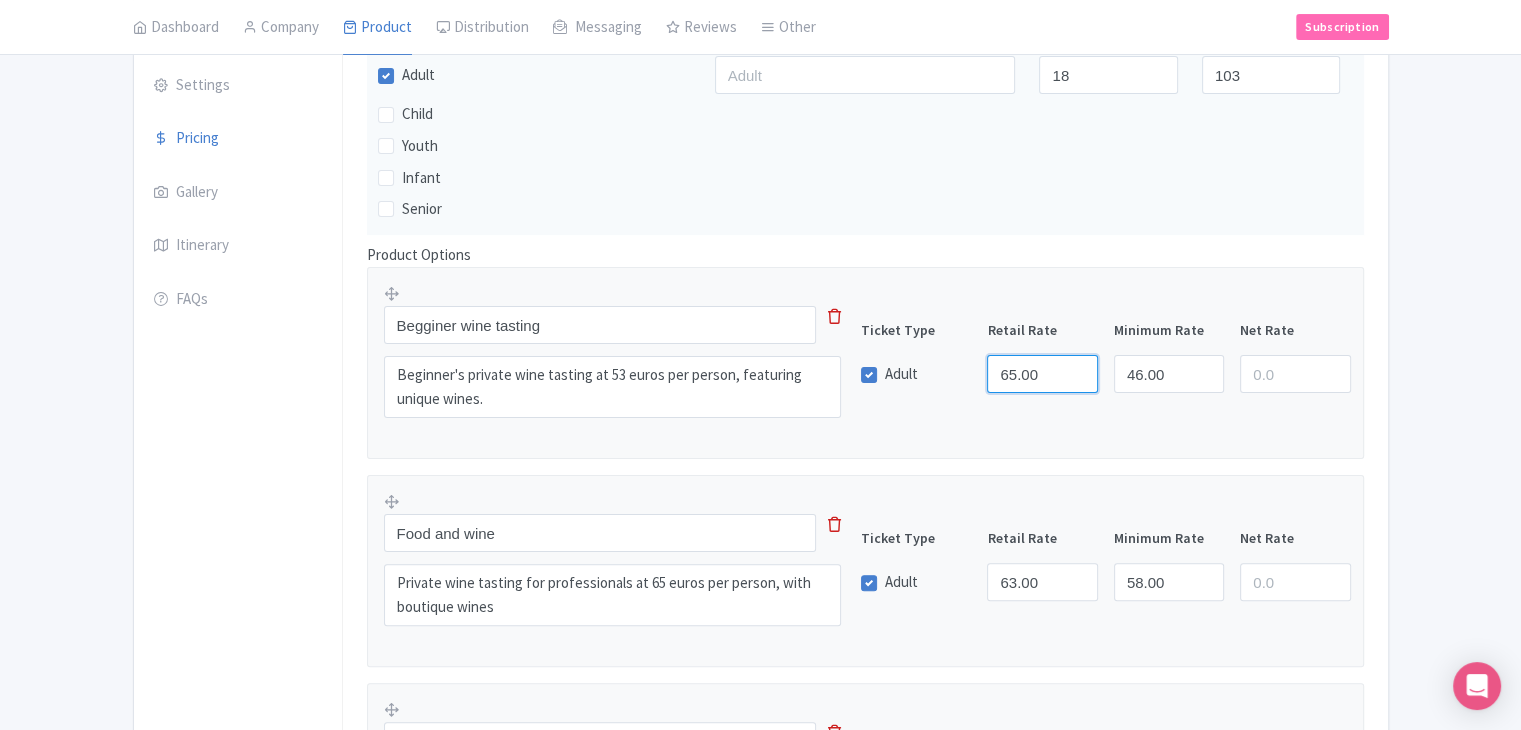 type on "65.00" 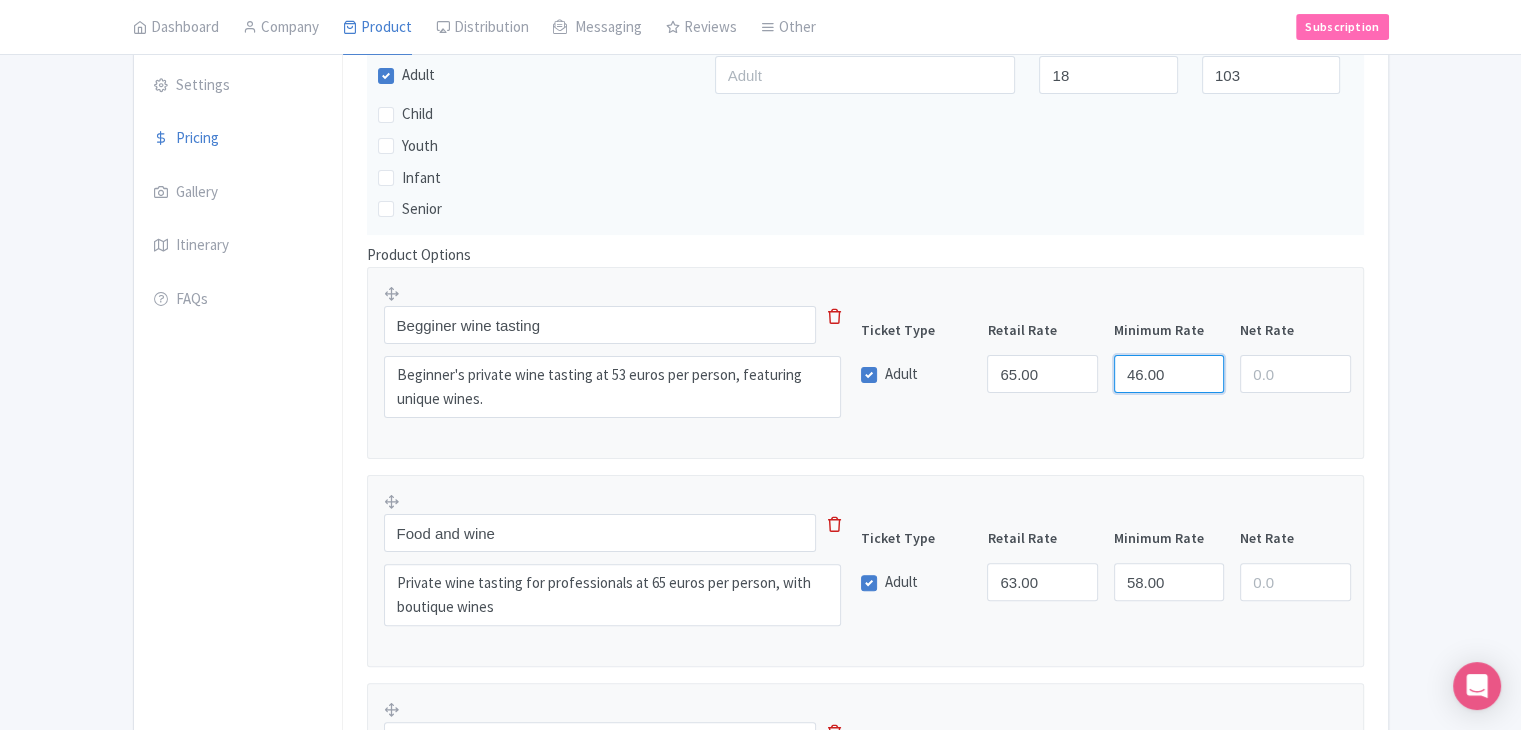 click on "46.00" at bounding box center (1169, 374) 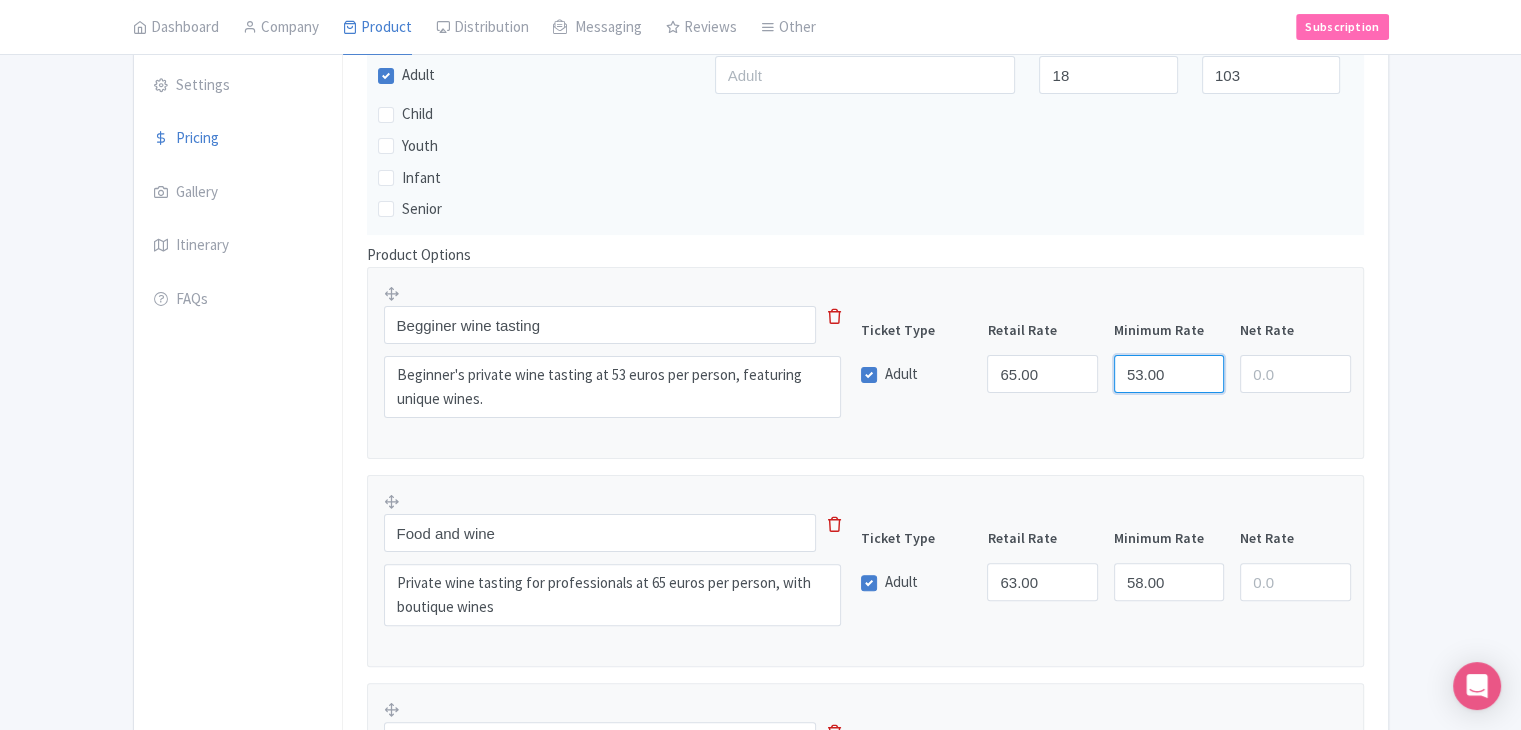 type on "53.00" 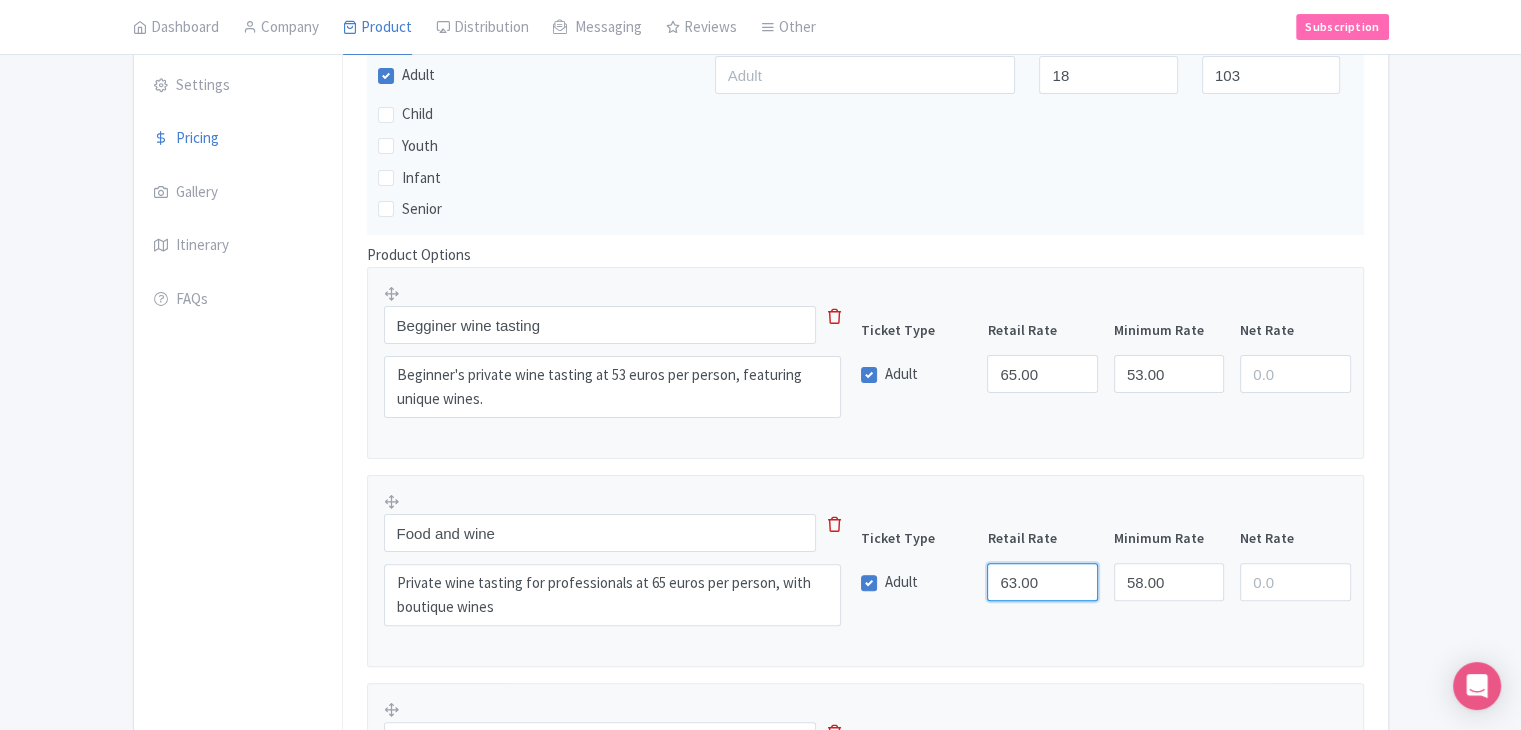 click on "63.00" at bounding box center [1042, 582] 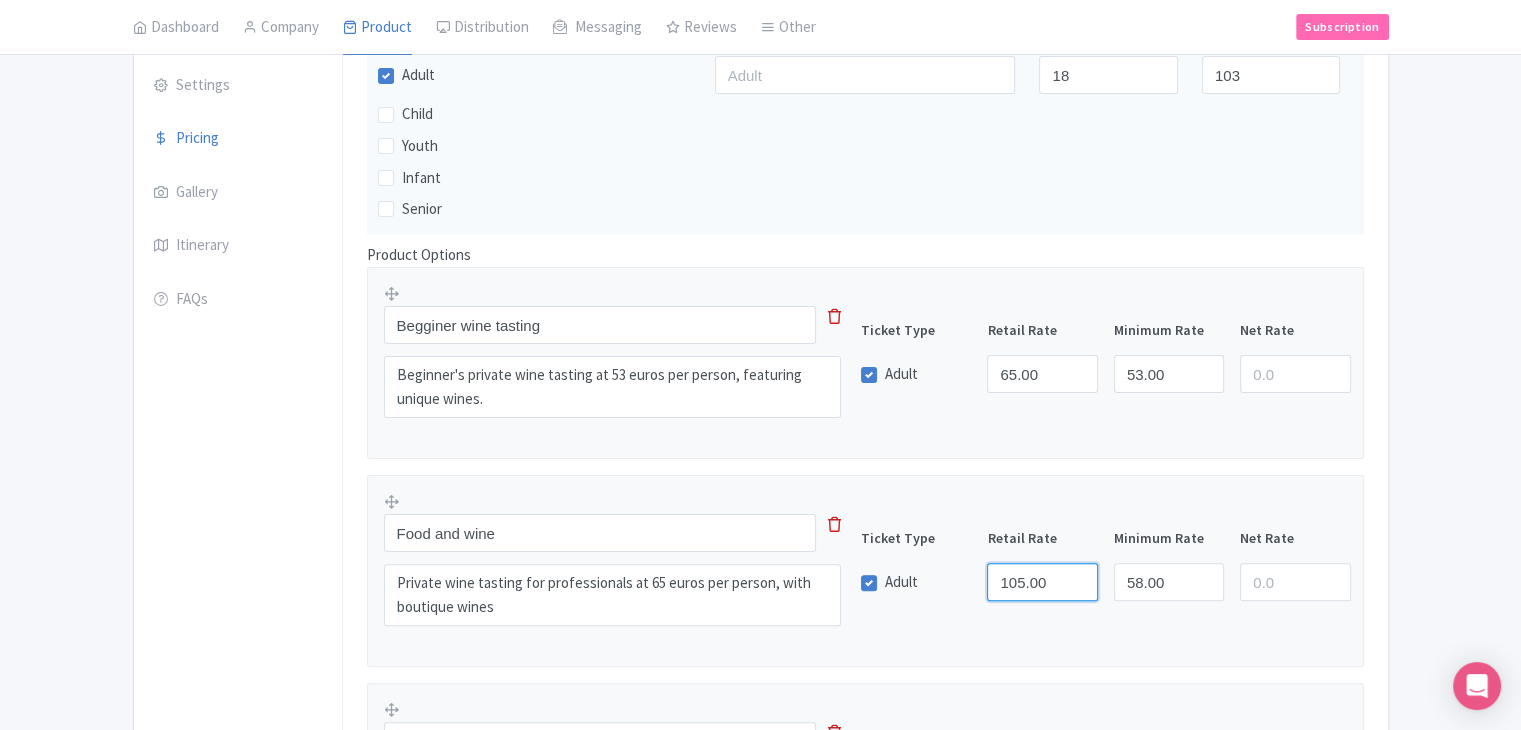 type on "105.00" 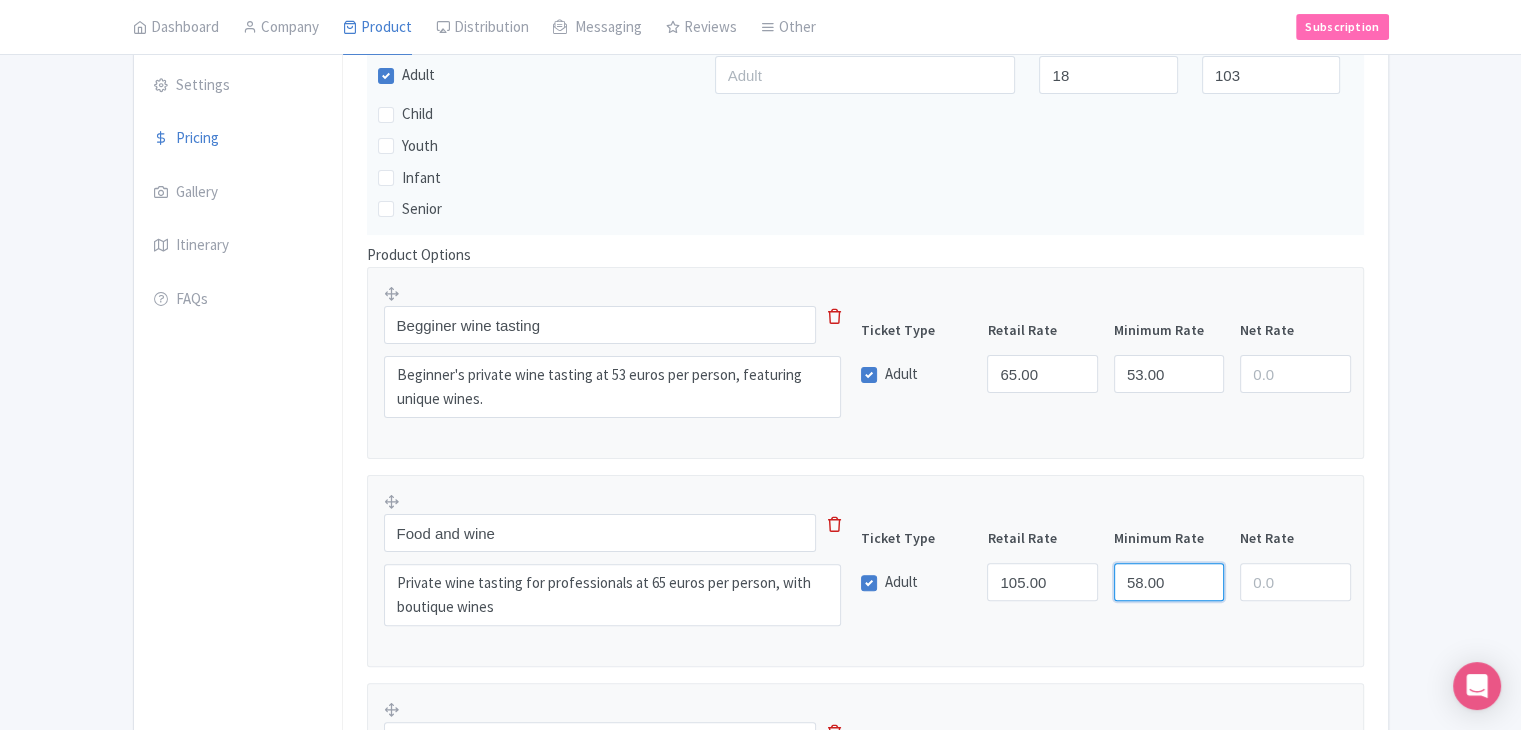 click on "58.00" at bounding box center (1169, 582) 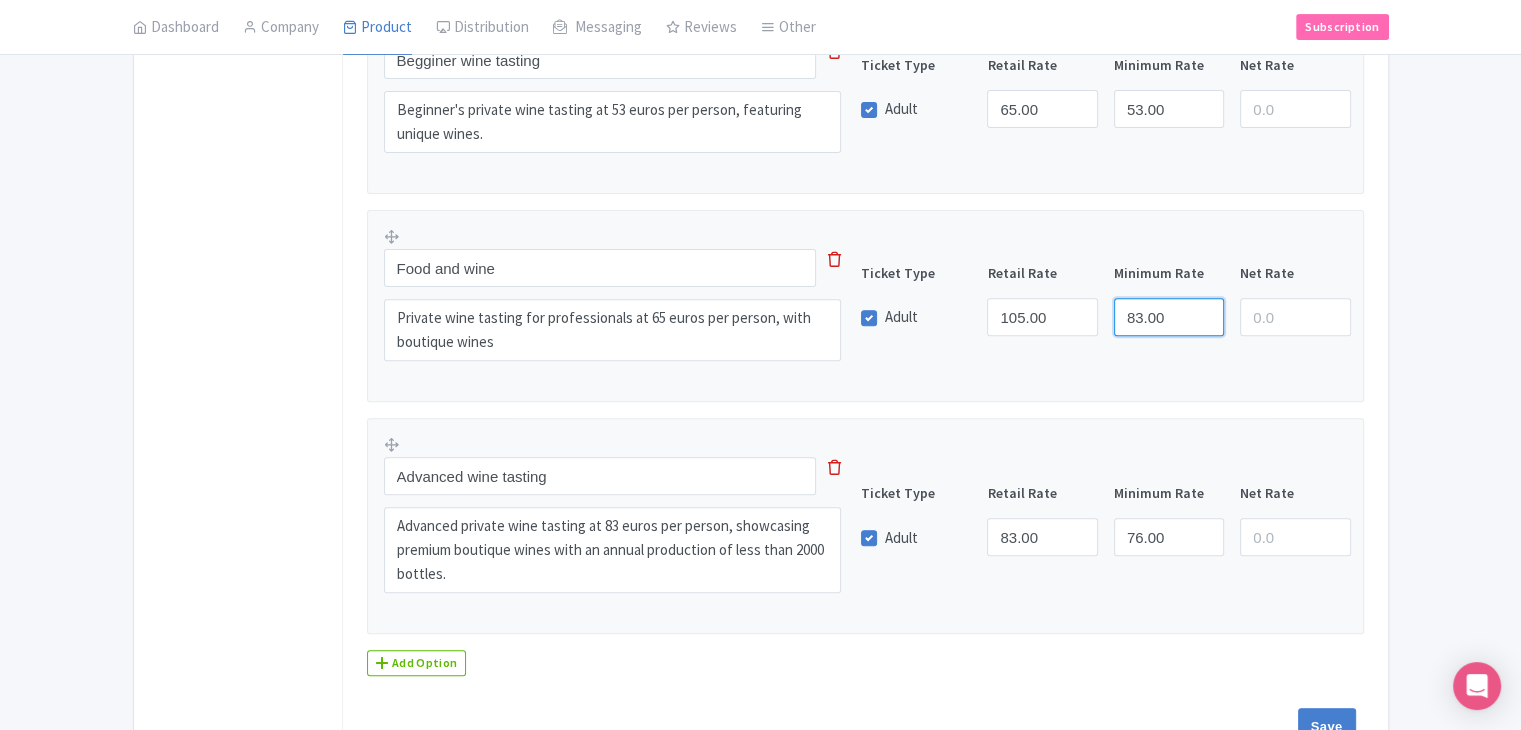 scroll, scrollTop: 666, scrollLeft: 0, axis: vertical 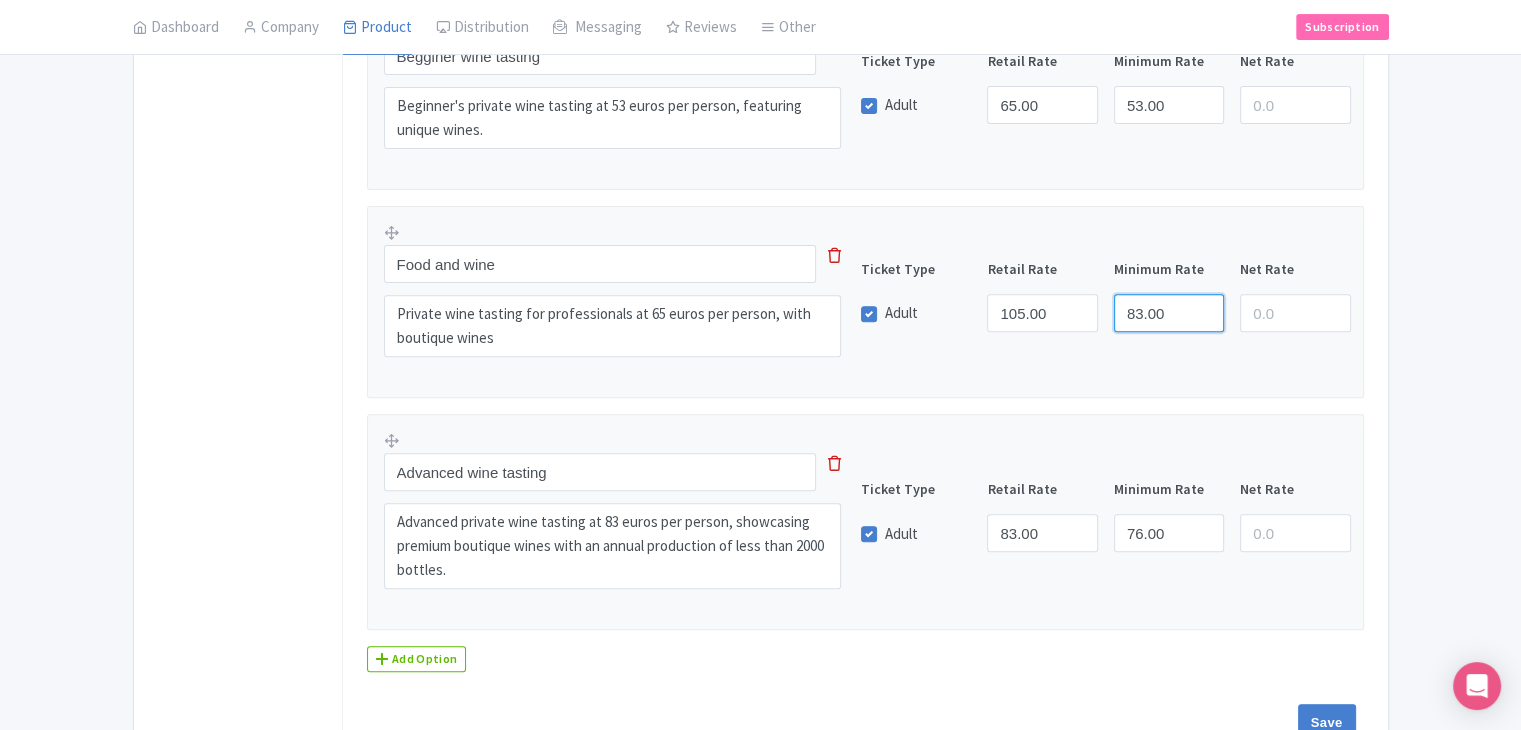 type on "83.00" 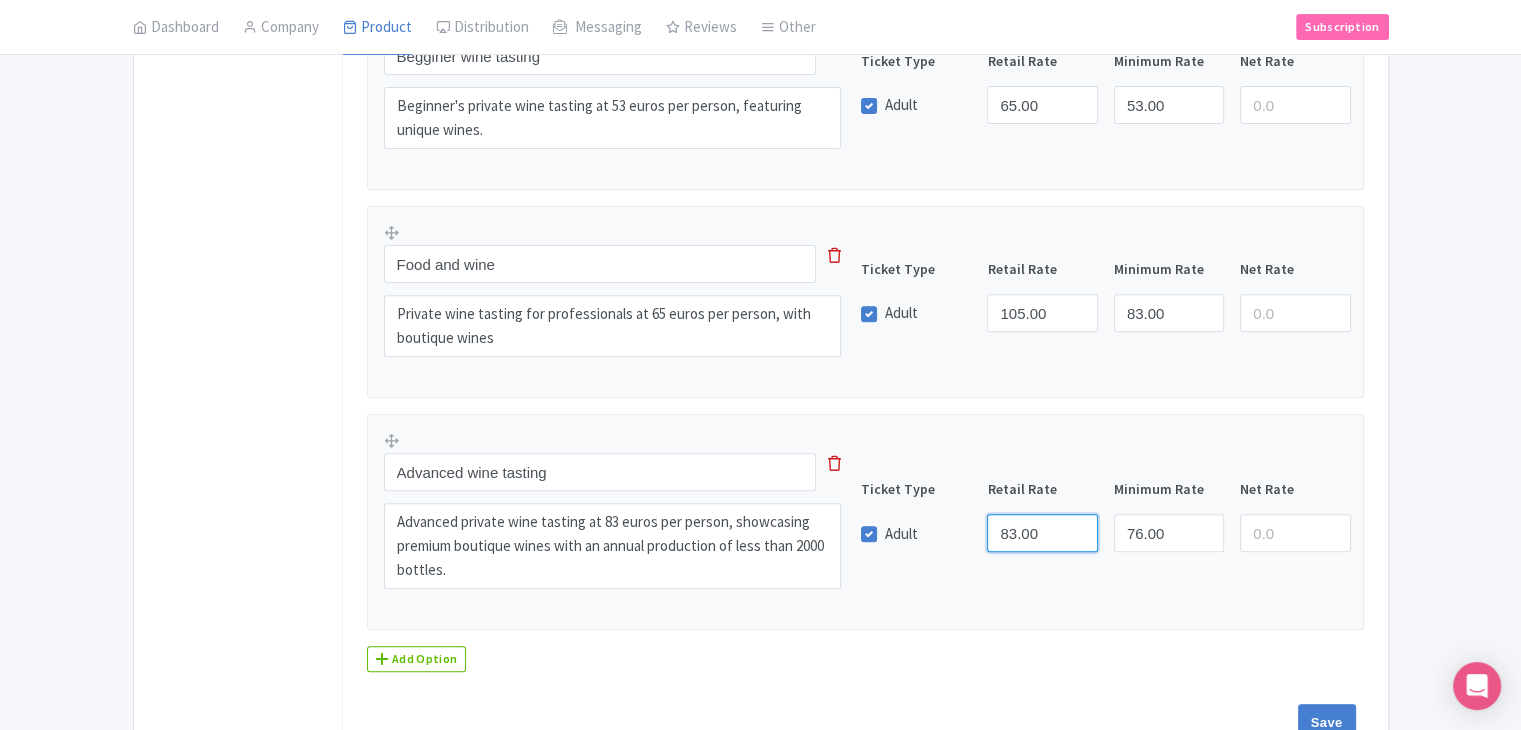 click on "83.00" at bounding box center [1042, 533] 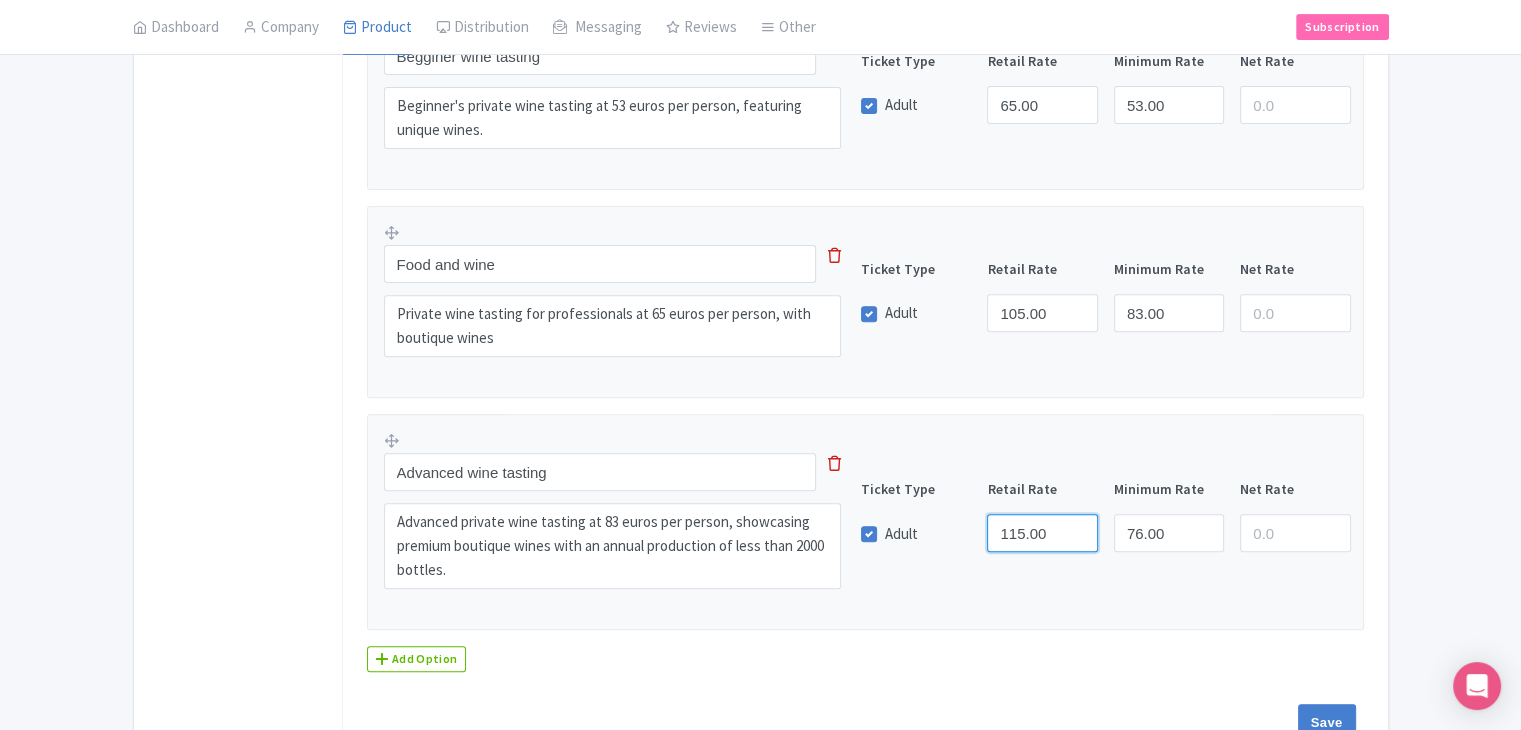 type on "115.00" 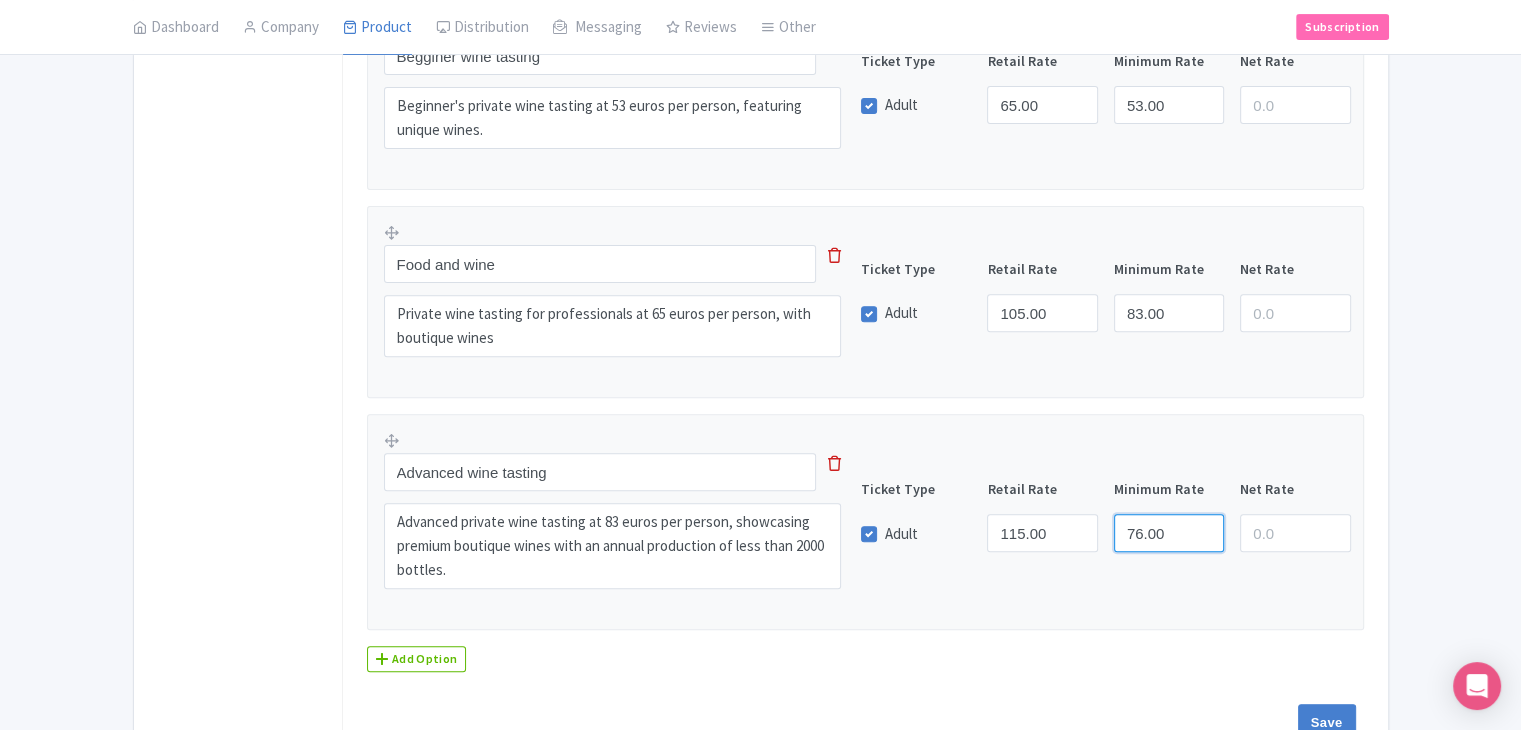 click on "76.00" at bounding box center [1169, 533] 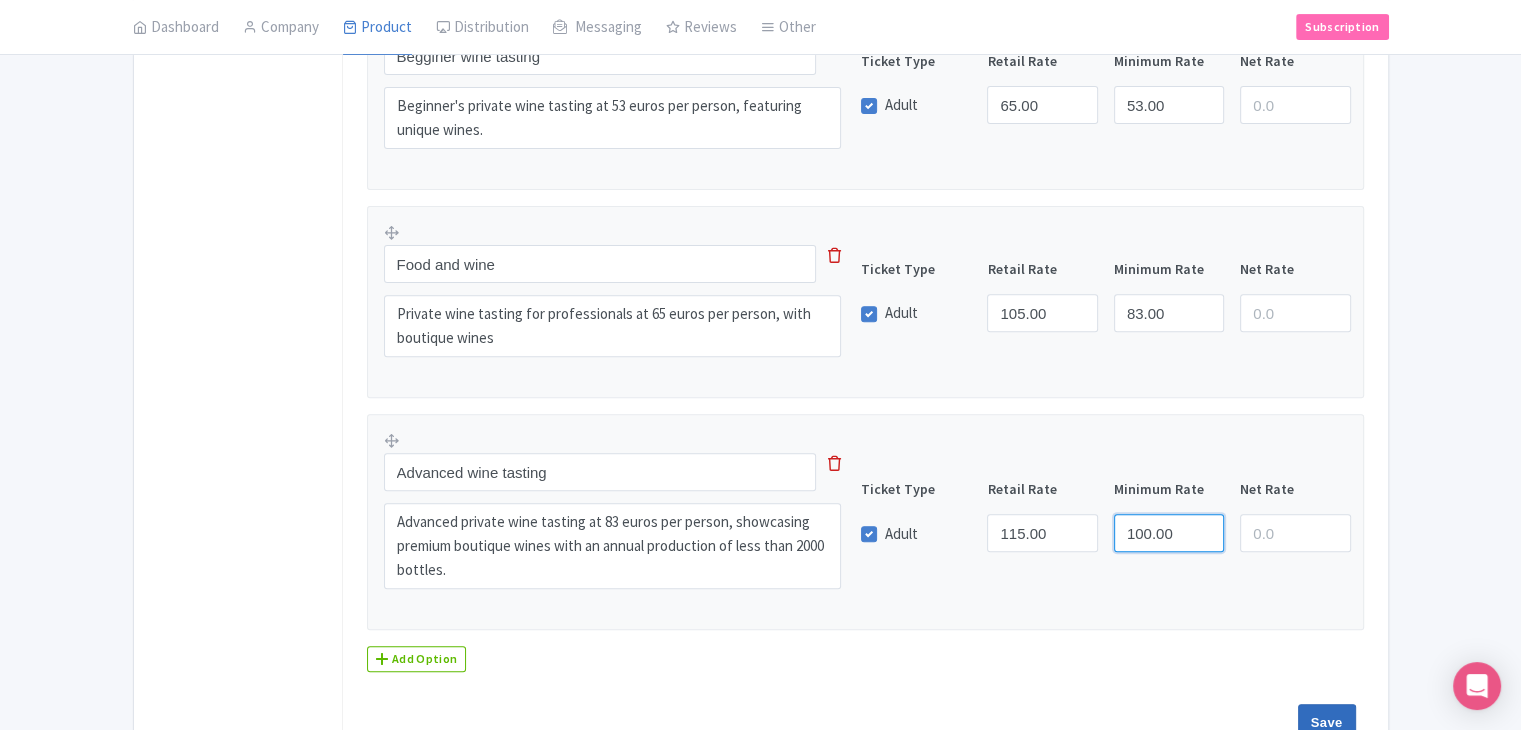 type on "100.00" 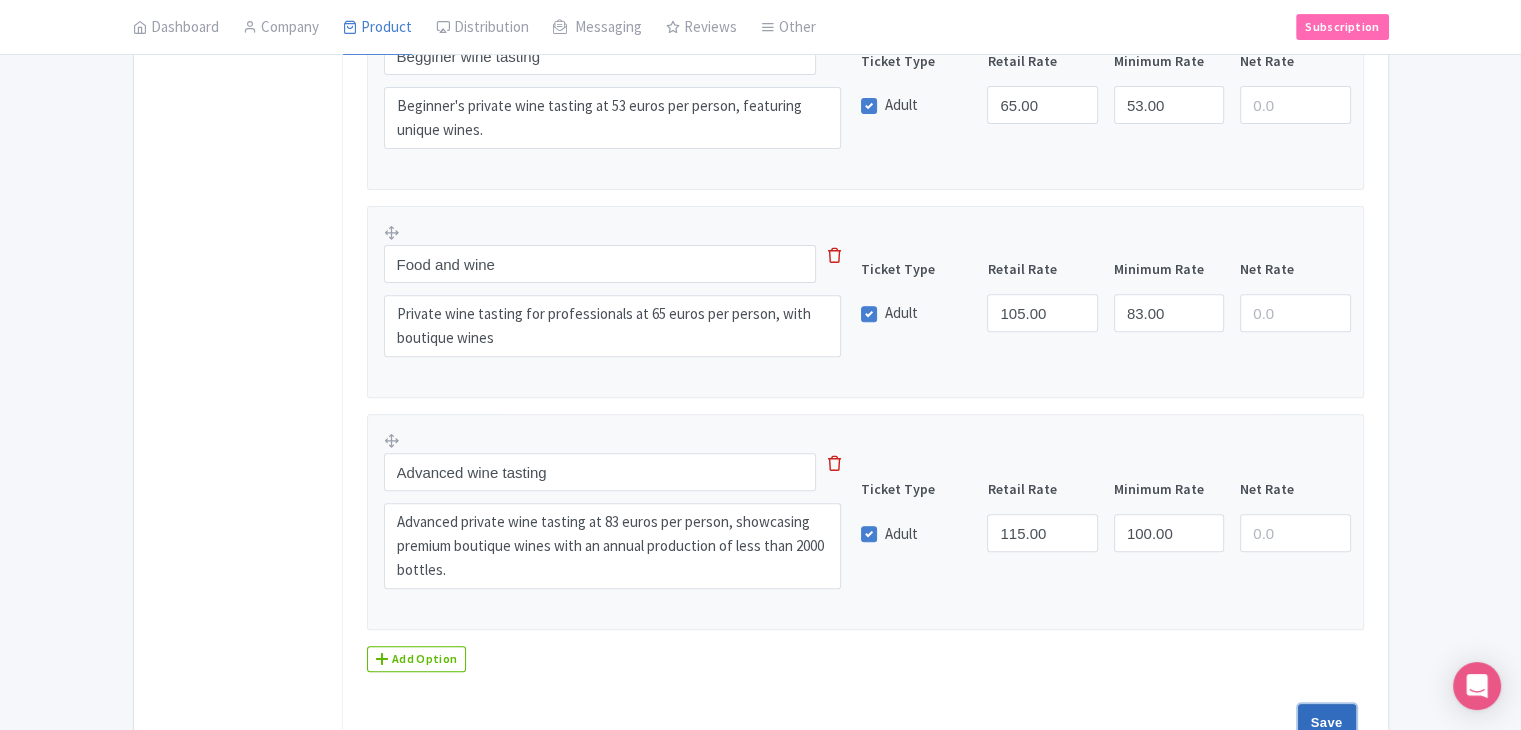 click on "Save" at bounding box center [1327, 723] 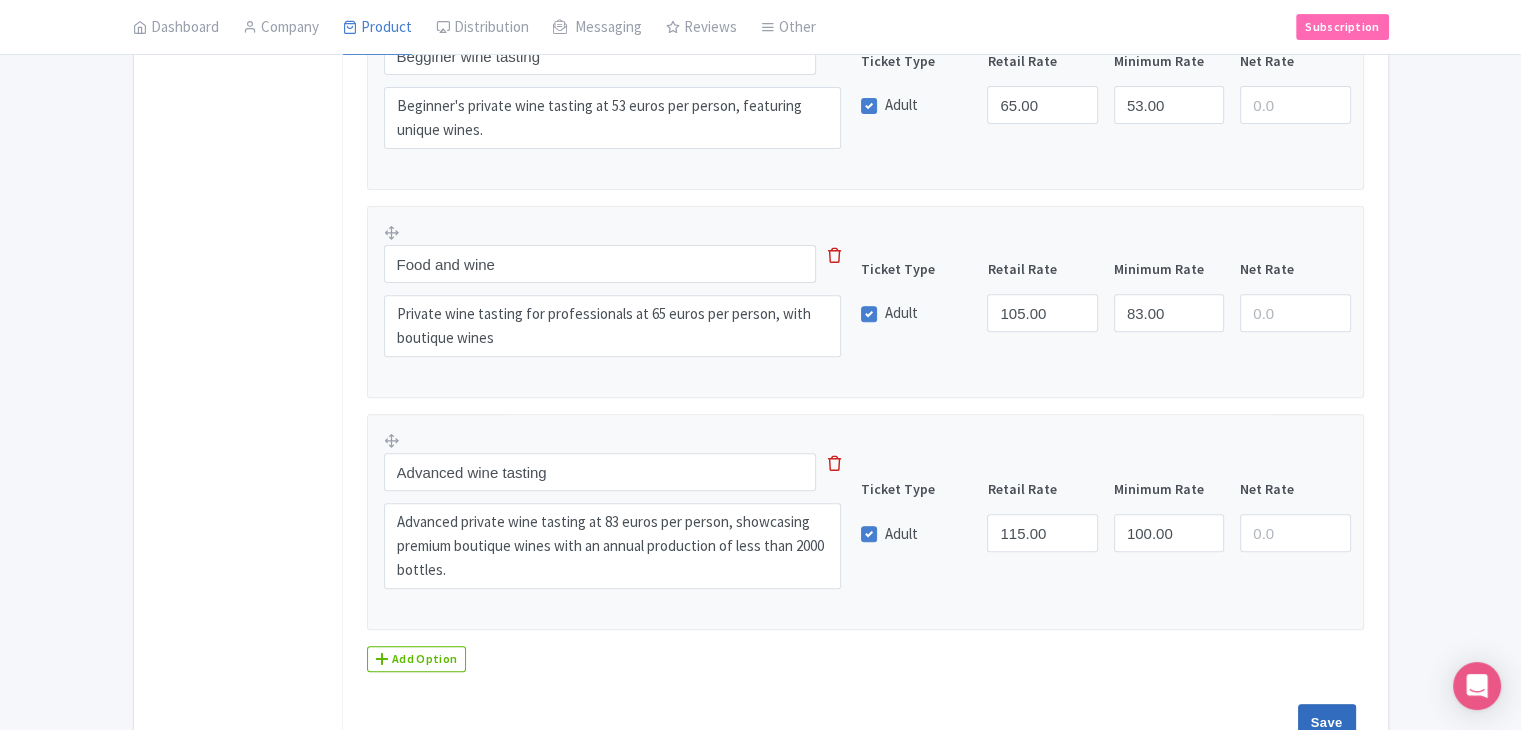 type on "Saving..." 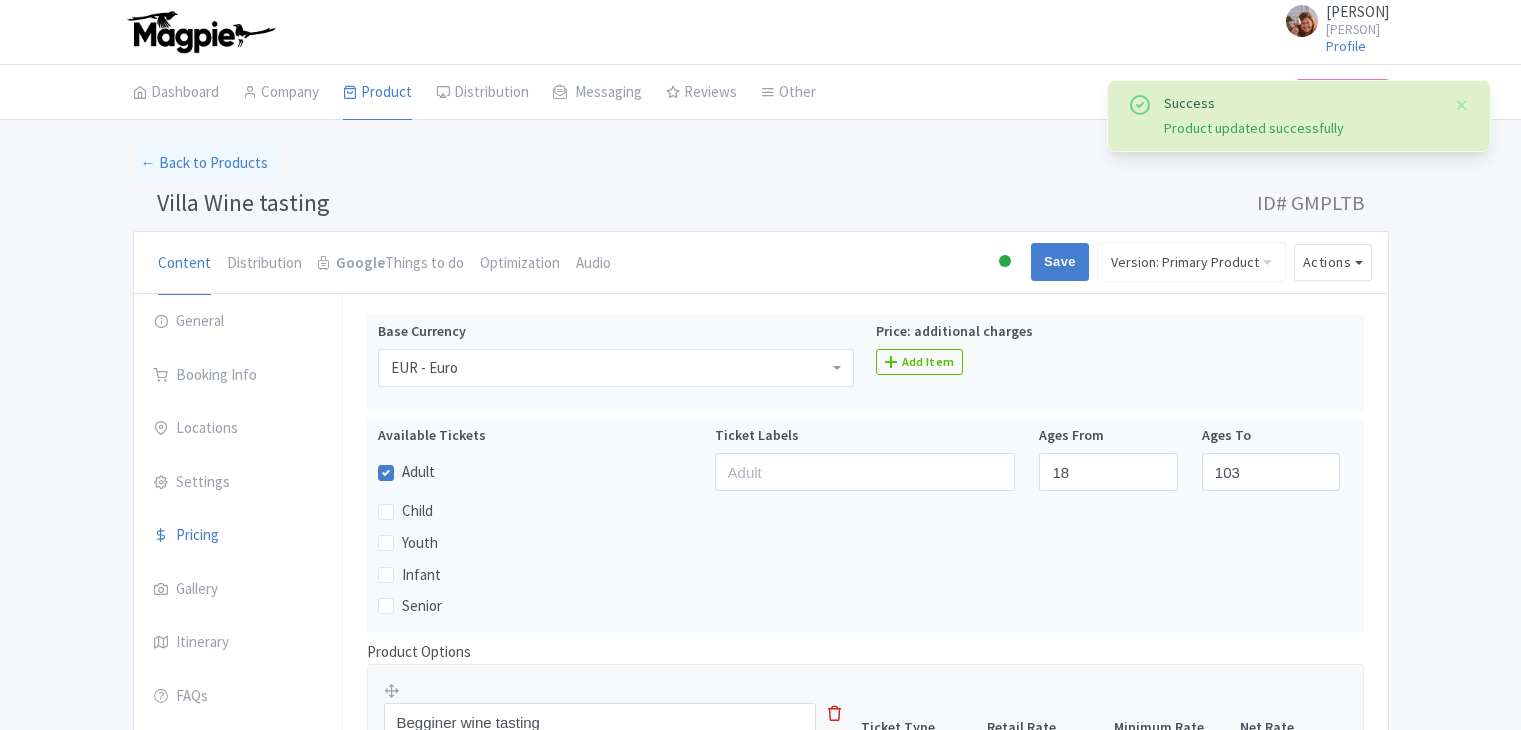 scroll, scrollTop: 312, scrollLeft: 0, axis: vertical 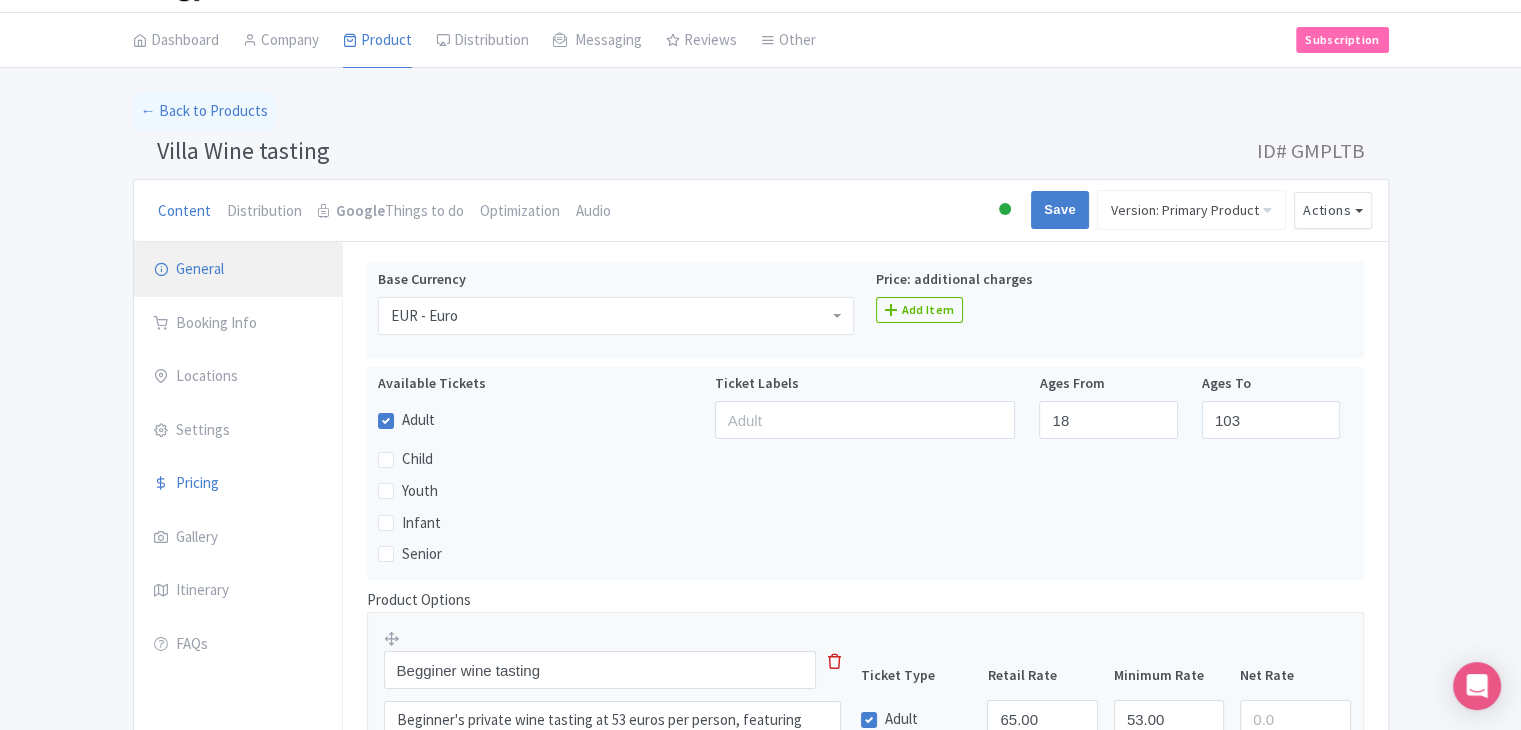 click on "General" at bounding box center [238, 270] 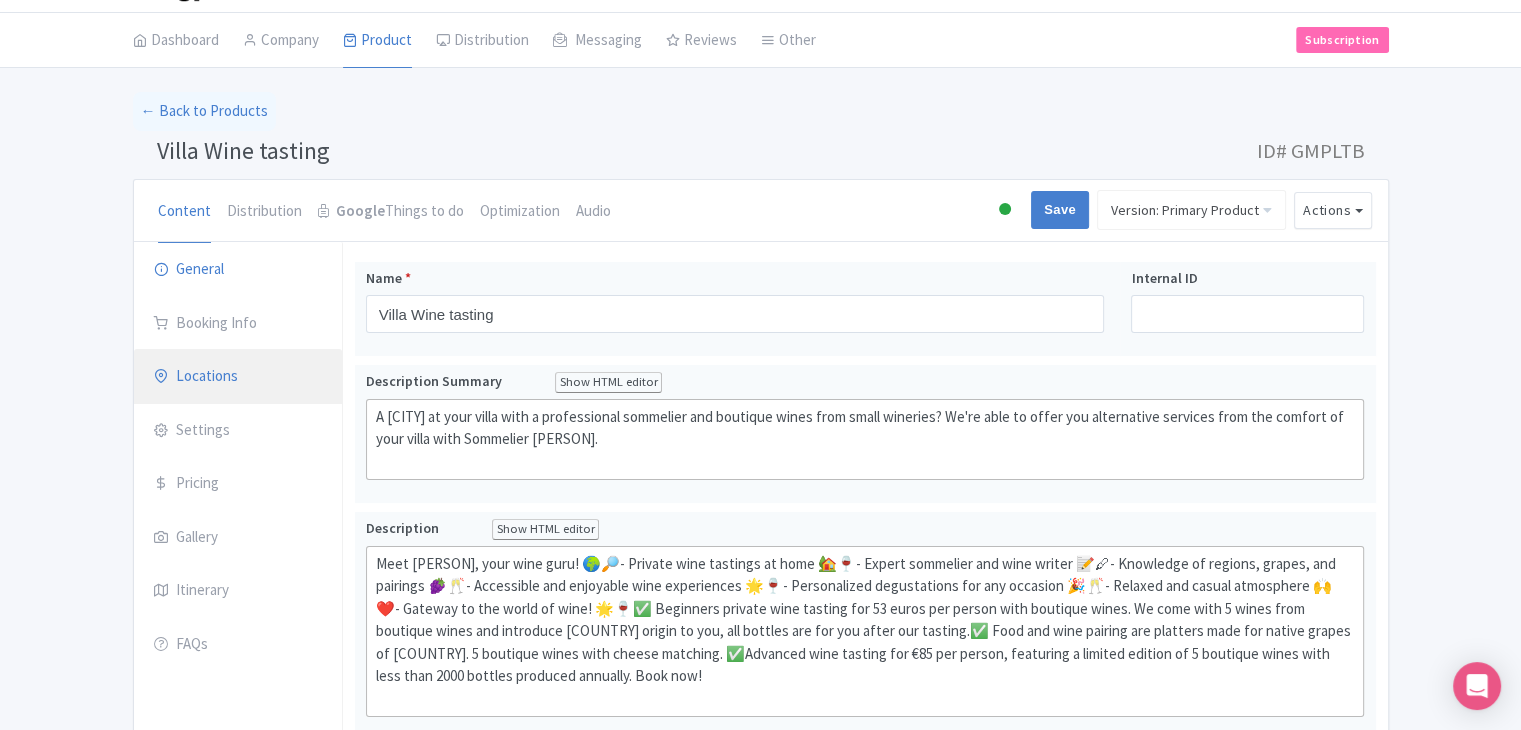 click on "Locations" at bounding box center (238, 377) 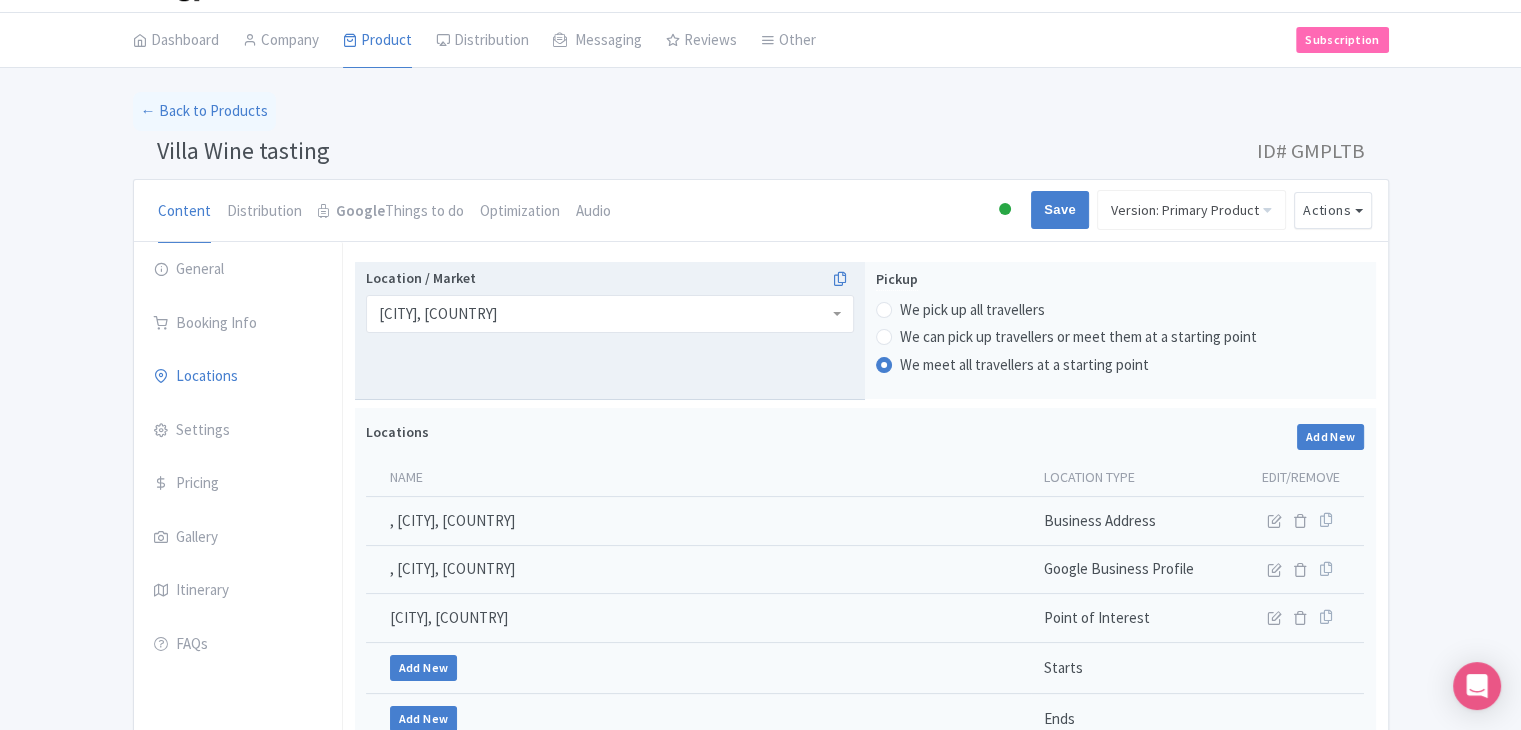 scroll, scrollTop: 1330, scrollLeft: 0, axis: vertical 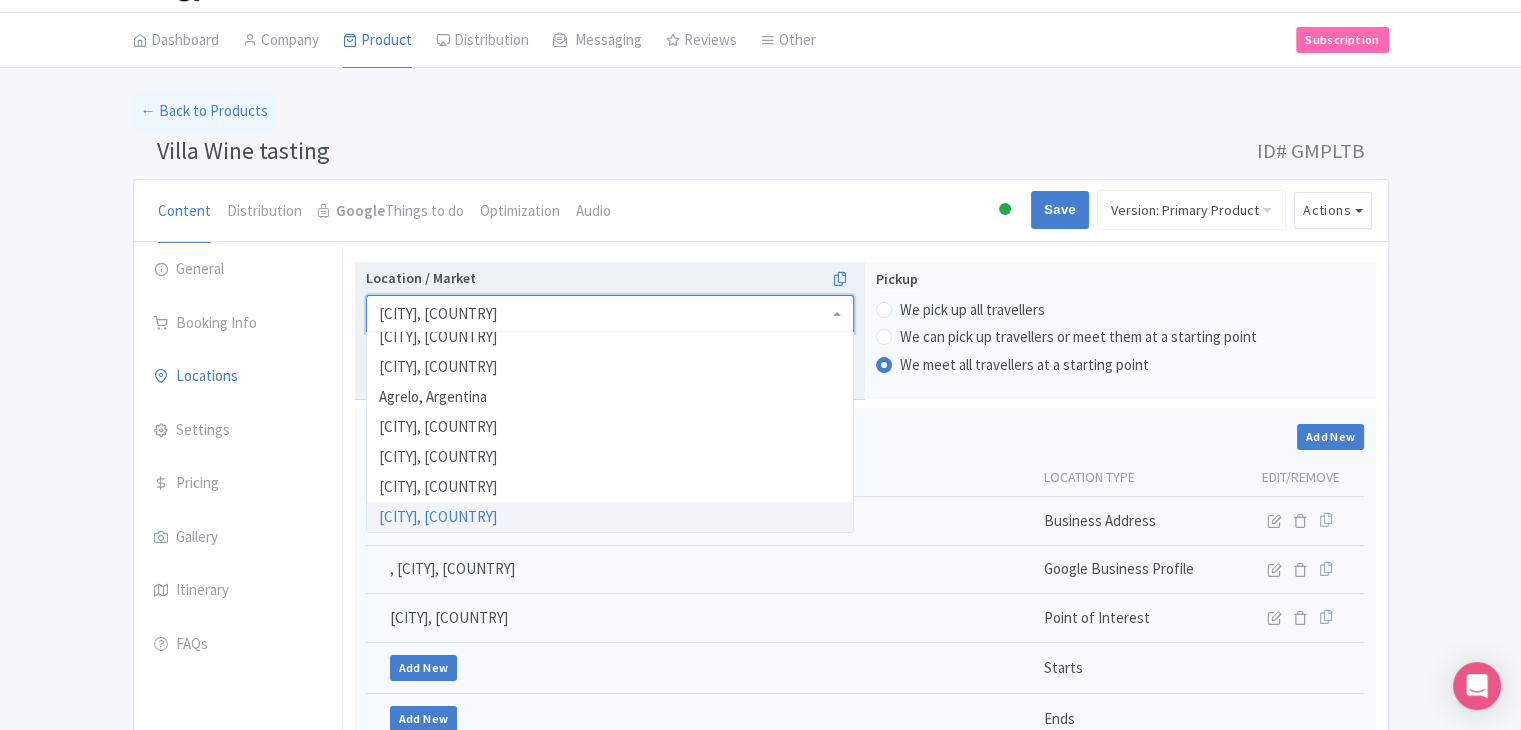 click on "Paphos, Cyprus" at bounding box center (610, 314) 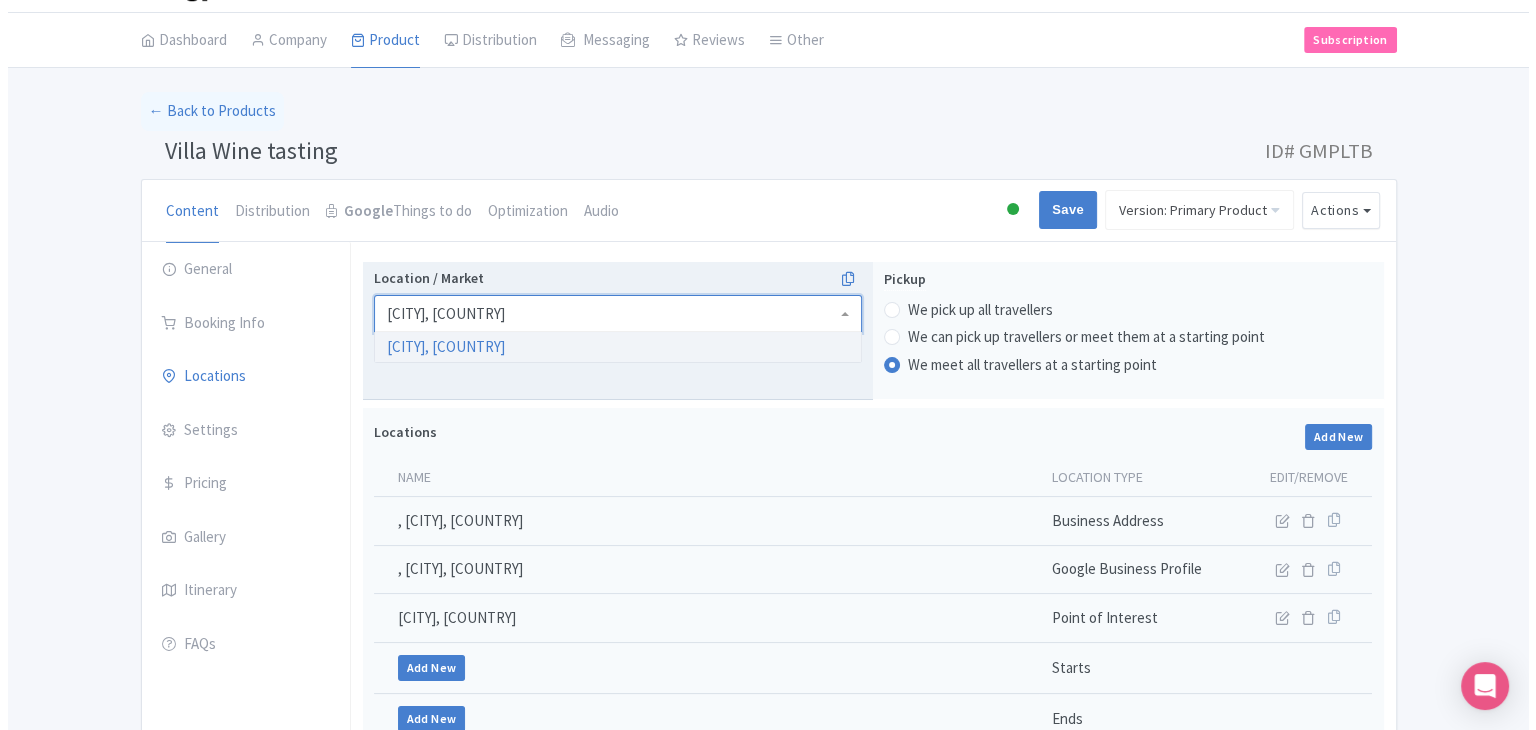 scroll, scrollTop: 0, scrollLeft: 0, axis: both 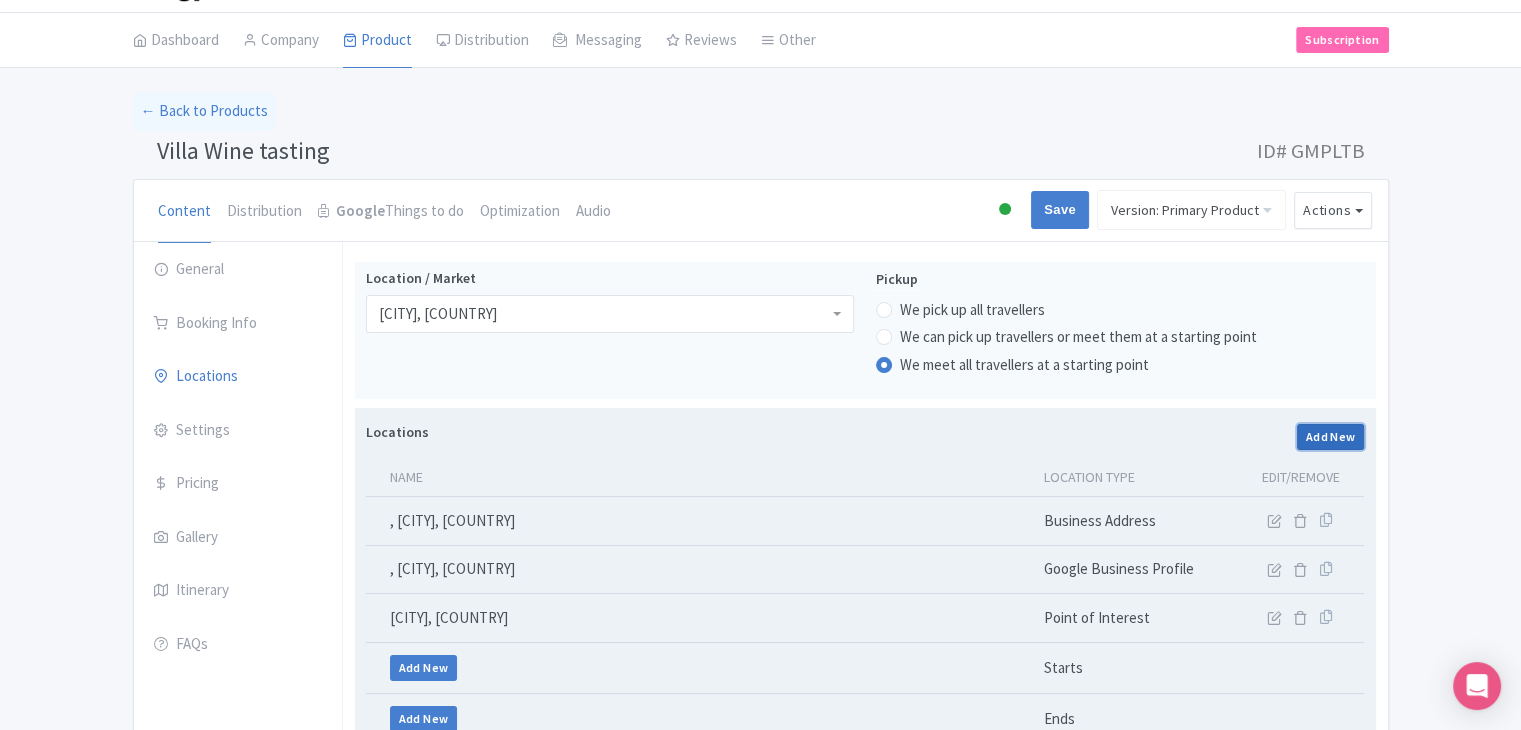 click on "Add New" at bounding box center (1331, 437) 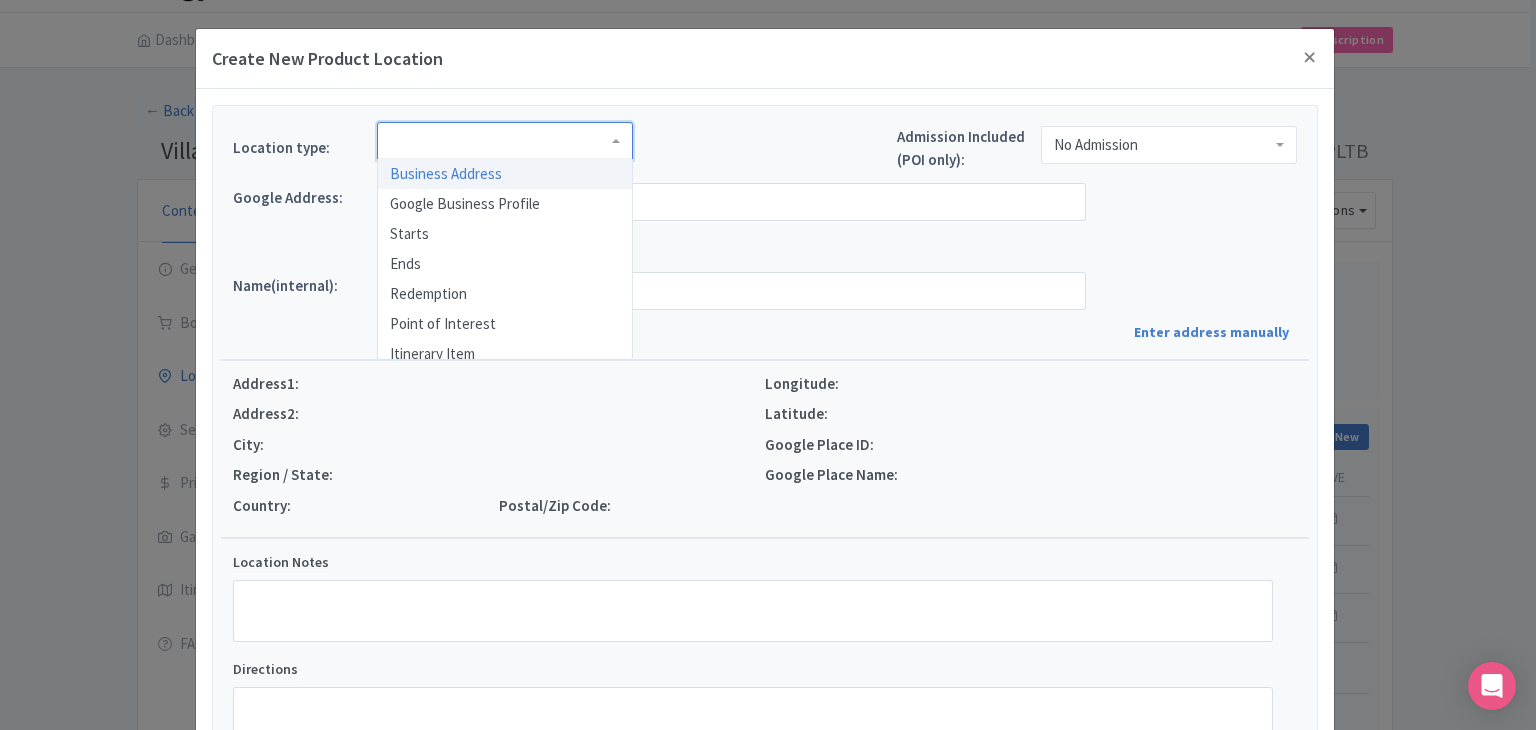 click at bounding box center (505, 141) 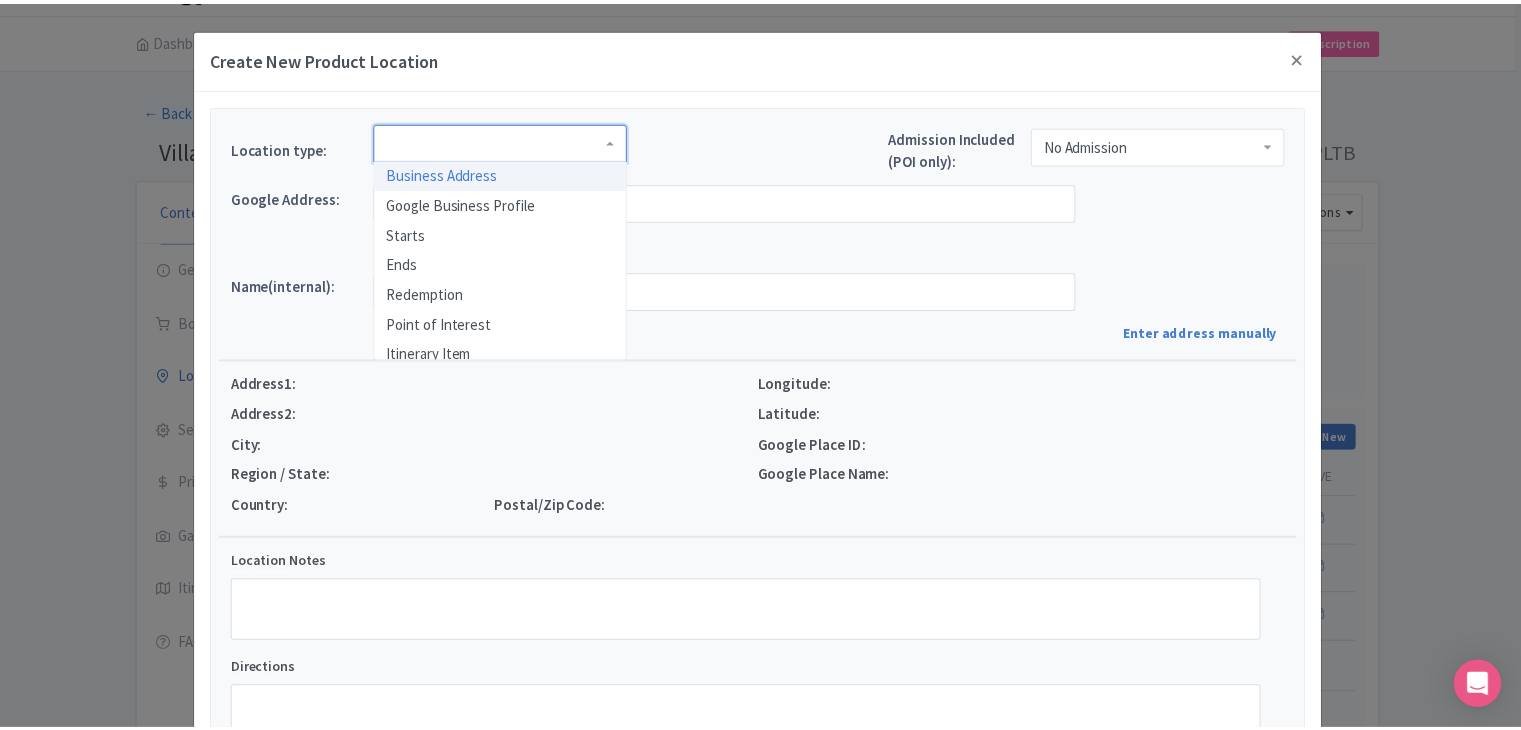 scroll, scrollTop: 9, scrollLeft: 0, axis: vertical 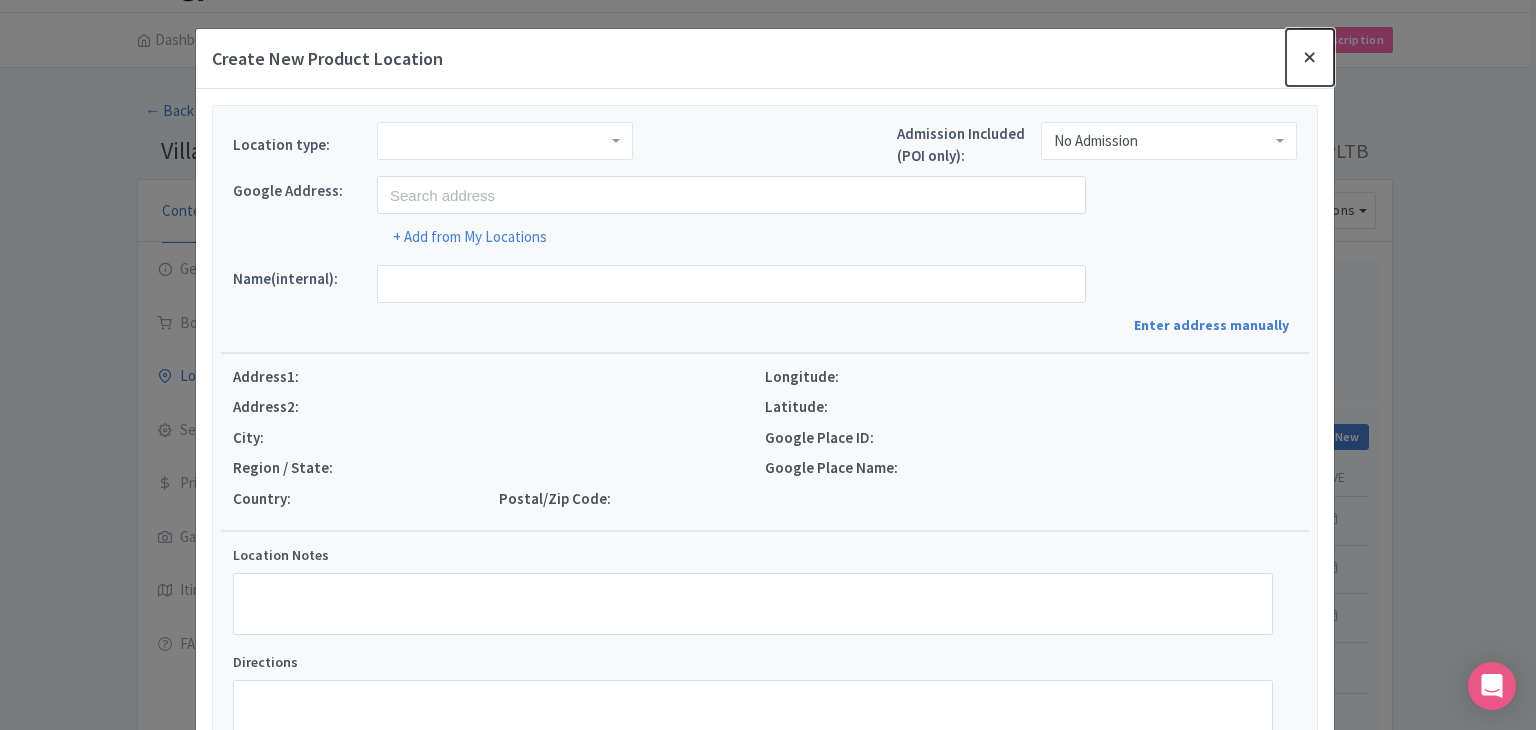 click at bounding box center (1310, 57) 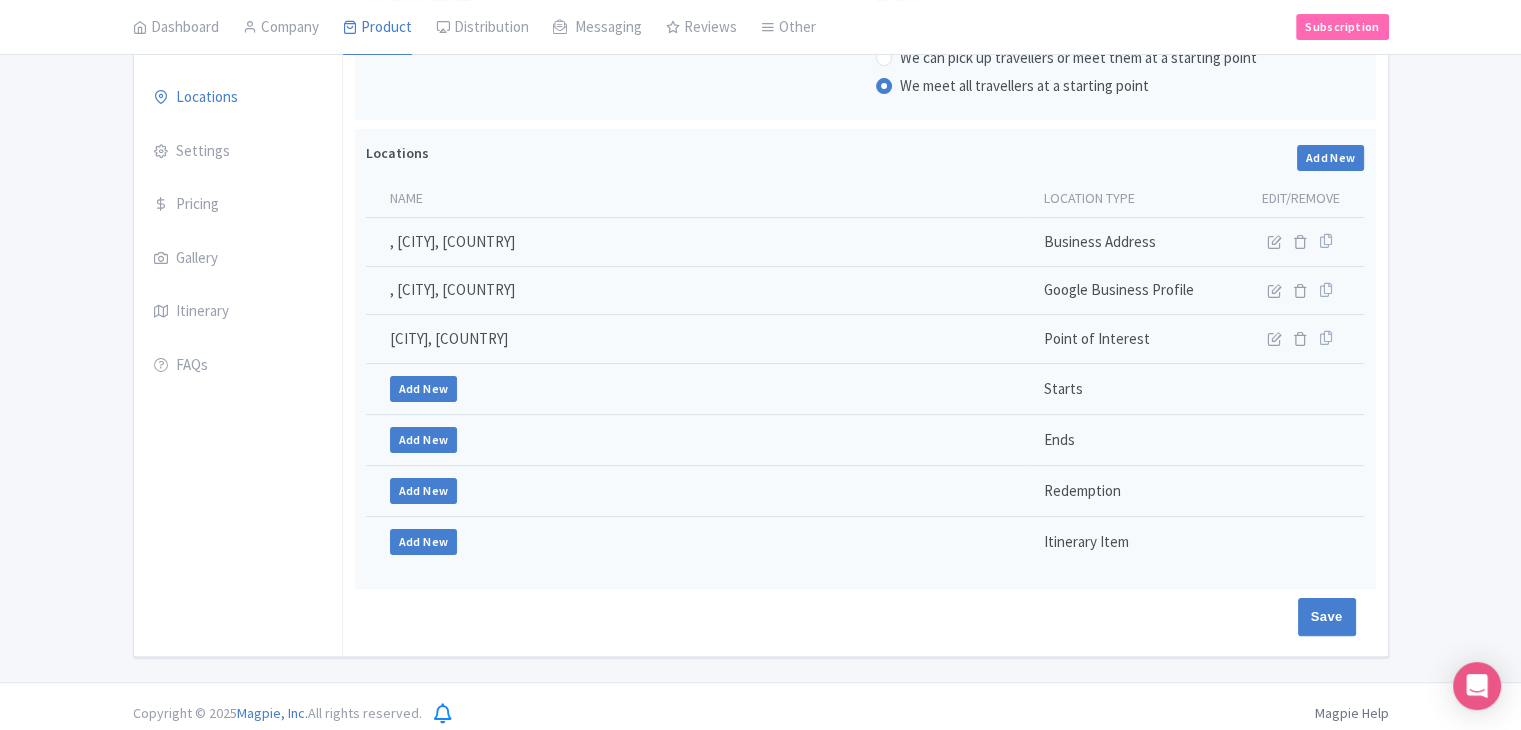 scroll, scrollTop: 339, scrollLeft: 0, axis: vertical 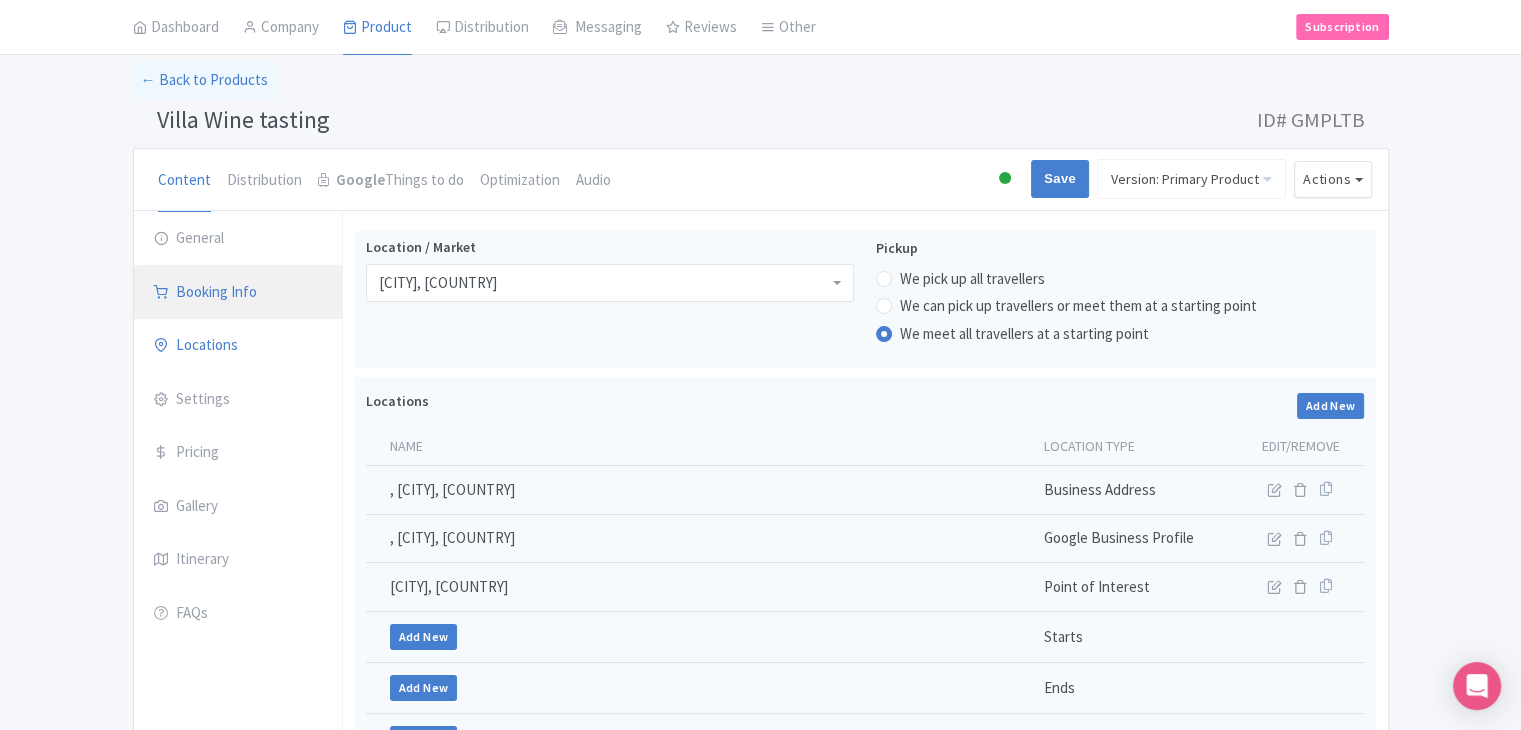 click on "Booking Info" at bounding box center (238, 293) 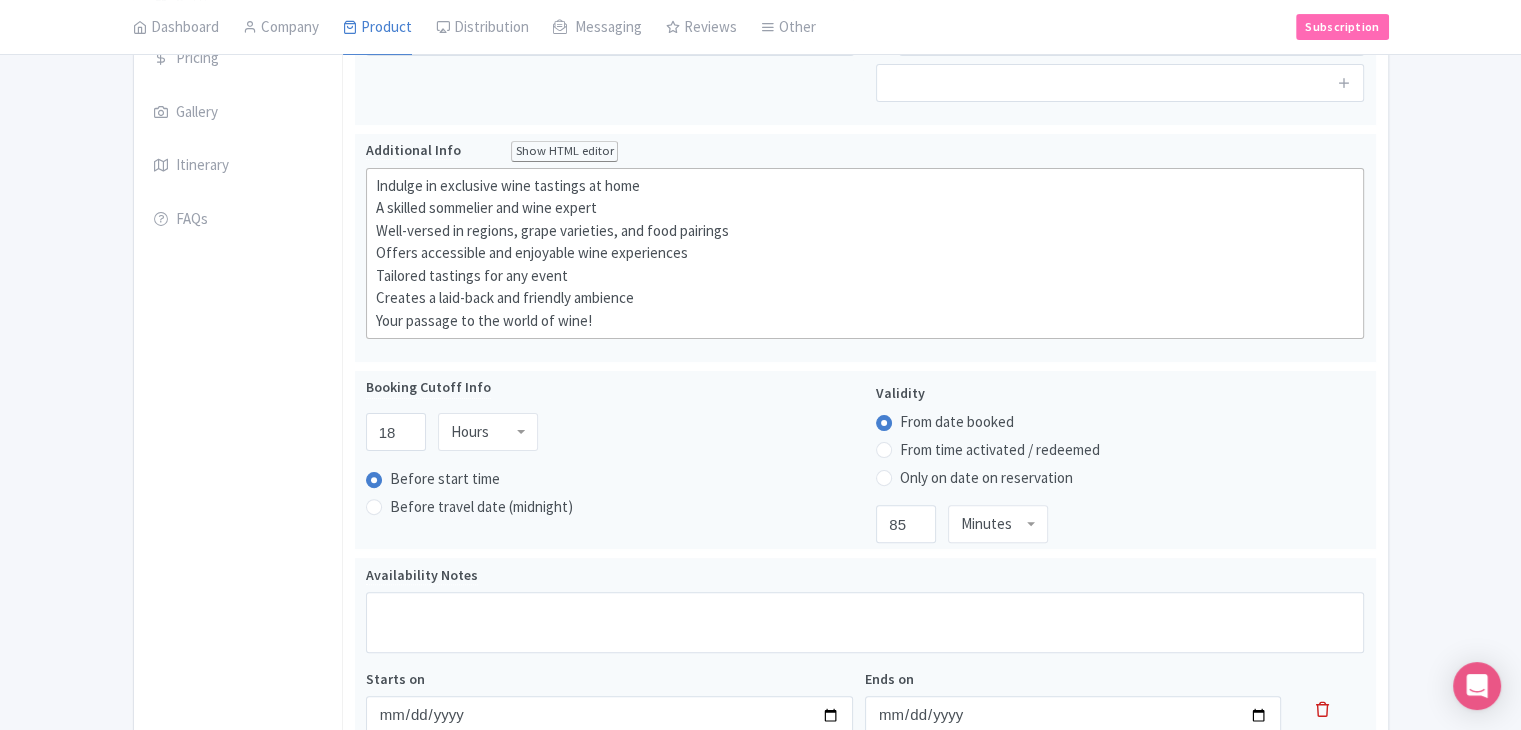 scroll, scrollTop: 483, scrollLeft: 0, axis: vertical 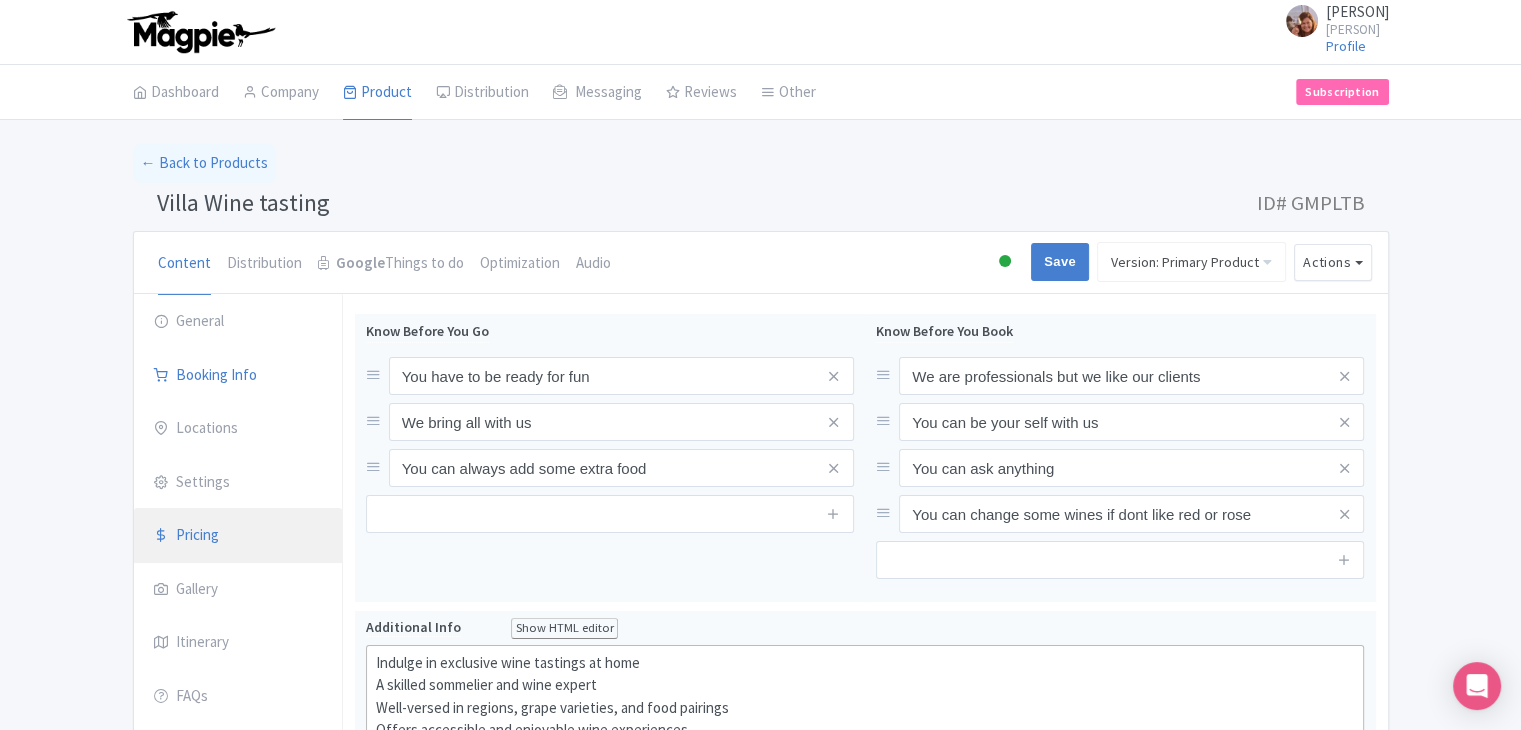 click on "Pricing" at bounding box center (238, 536) 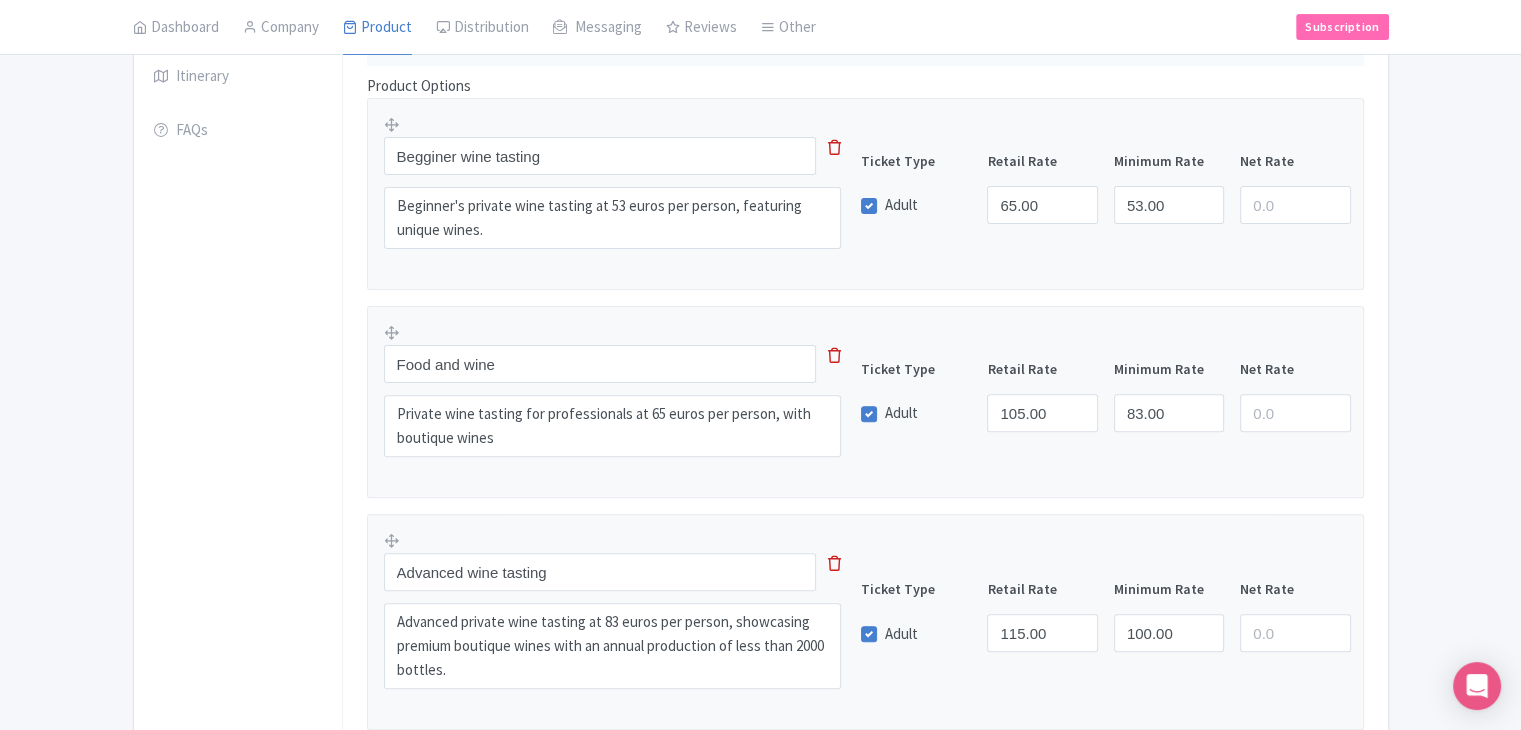 scroll, scrollTop: 564, scrollLeft: 0, axis: vertical 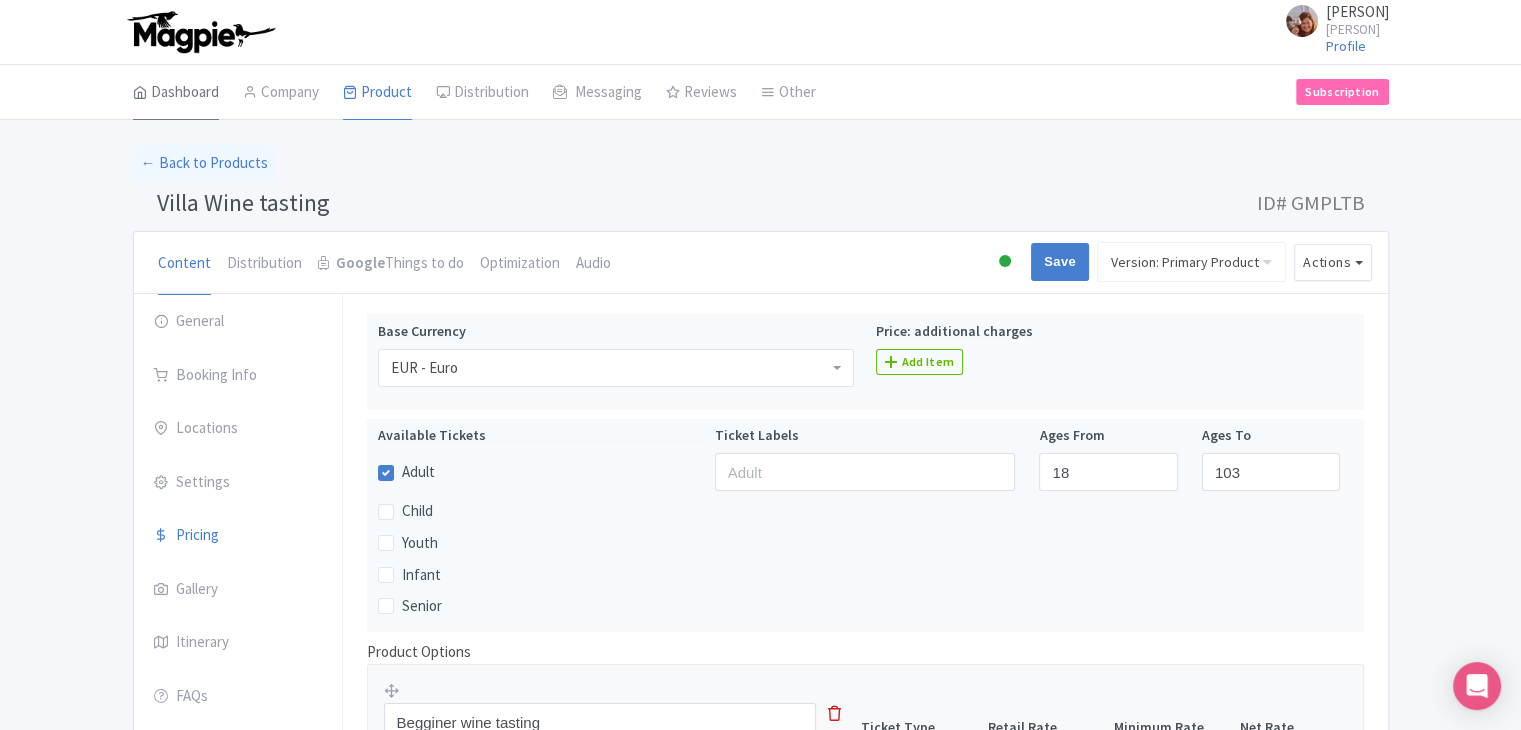 click on "Dashboard" at bounding box center [176, 93] 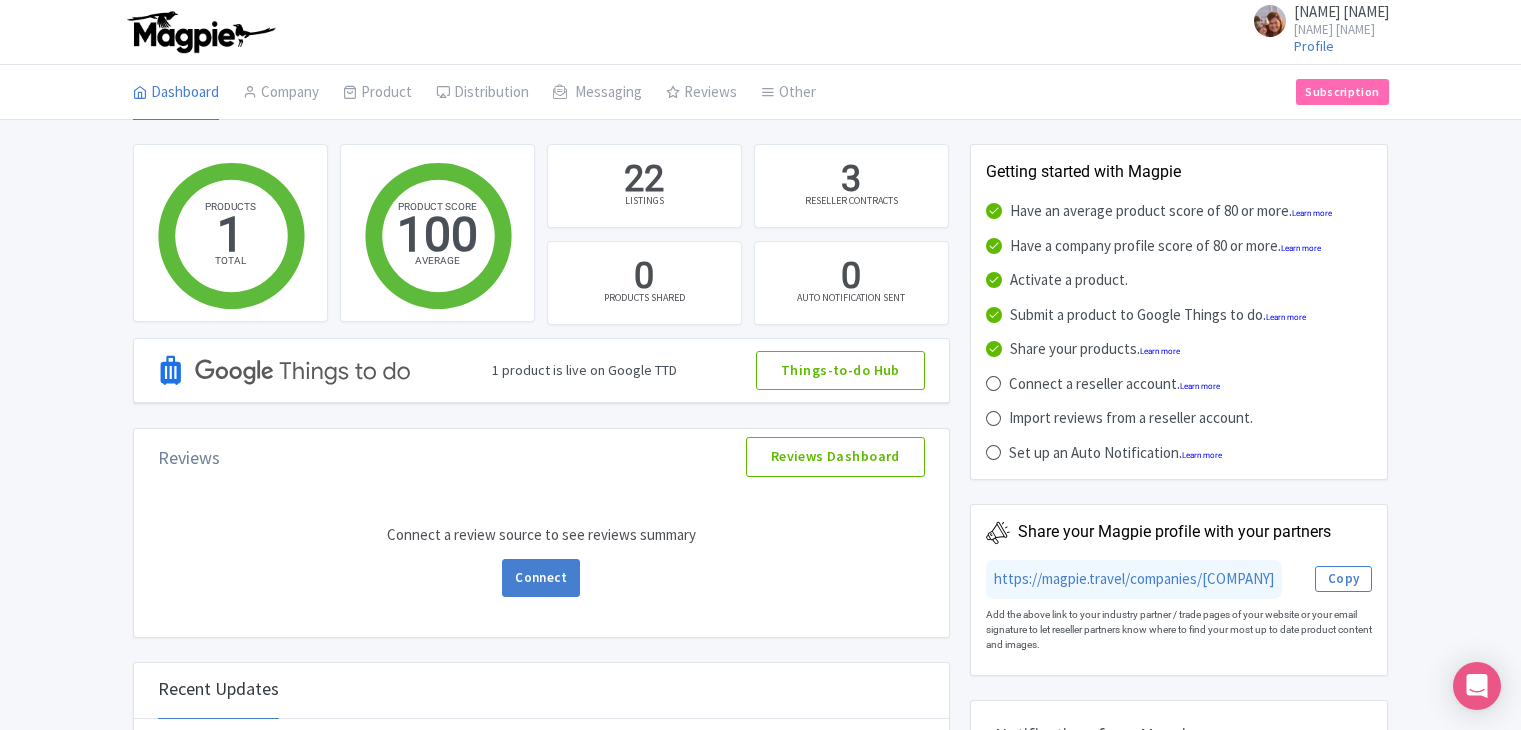 scroll, scrollTop: 0, scrollLeft: 0, axis: both 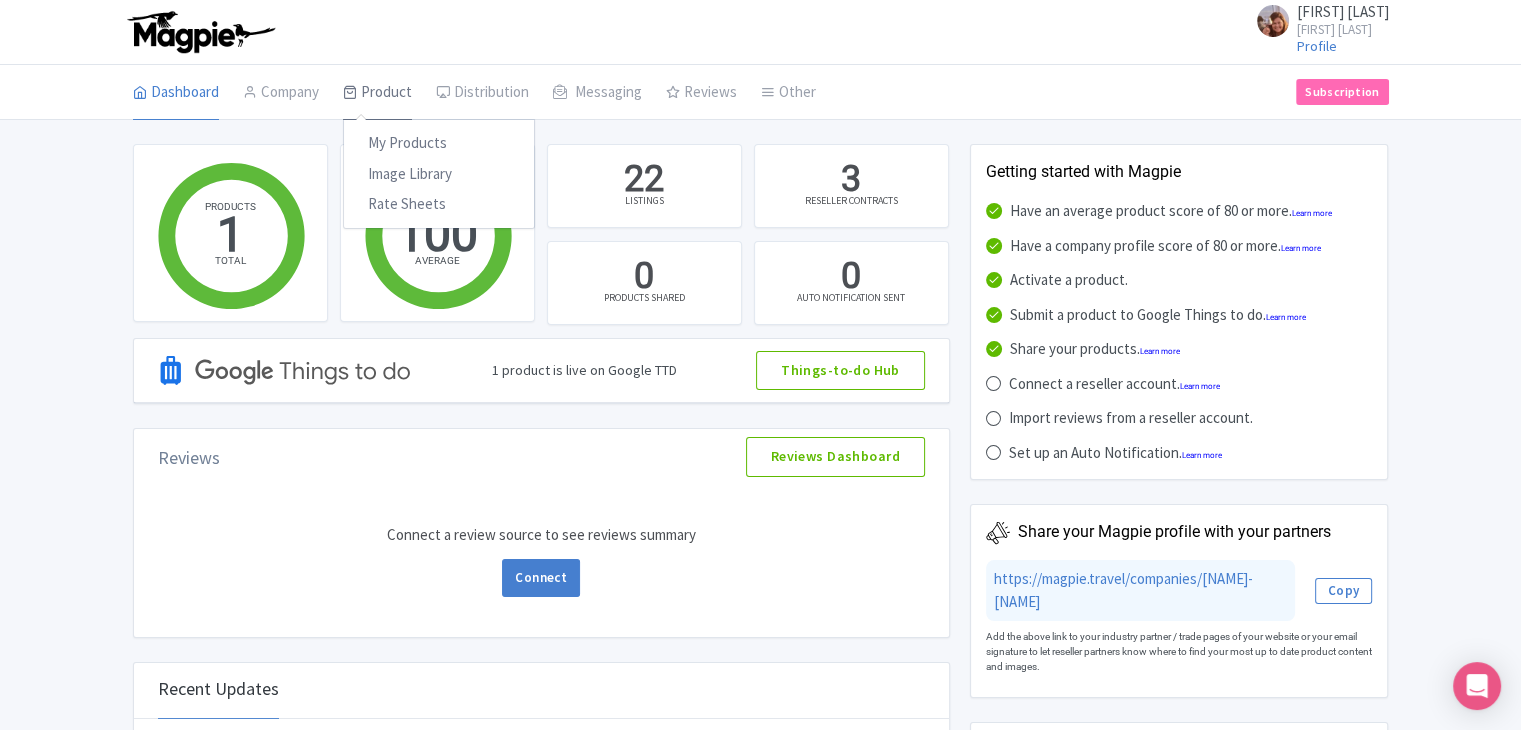 click at bounding box center (350, 92) 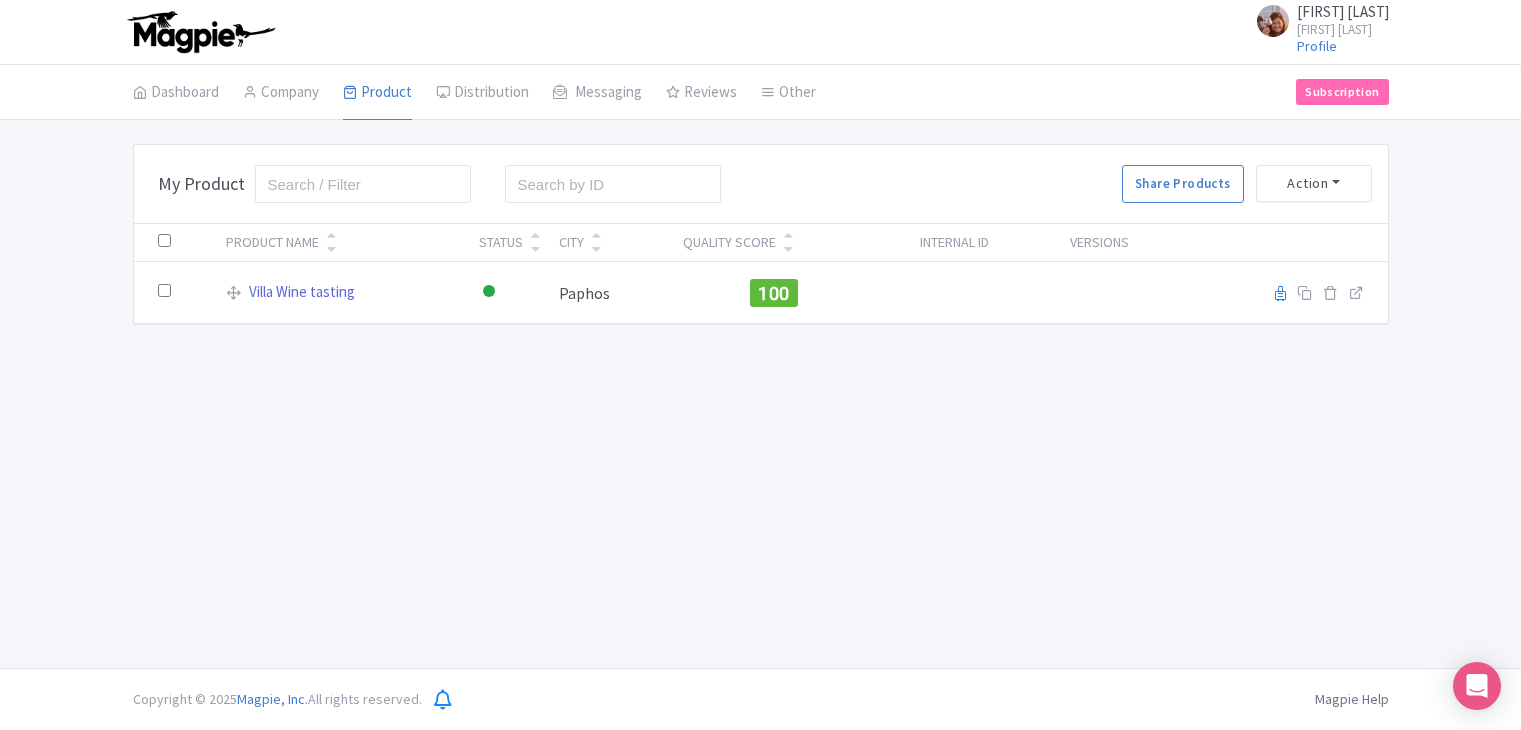 scroll, scrollTop: 0, scrollLeft: 0, axis: both 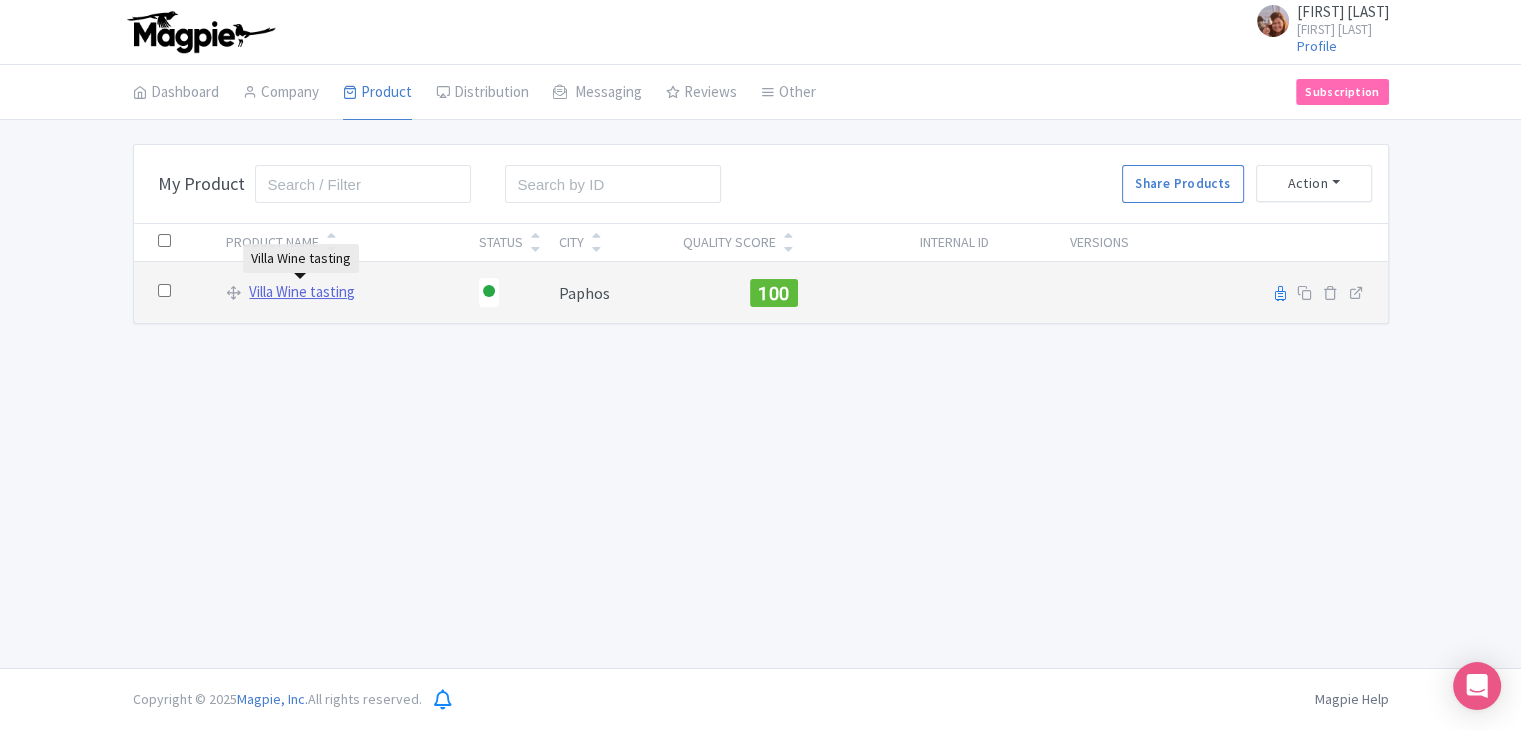 click on "Villa Wine tasting" at bounding box center [302, 292] 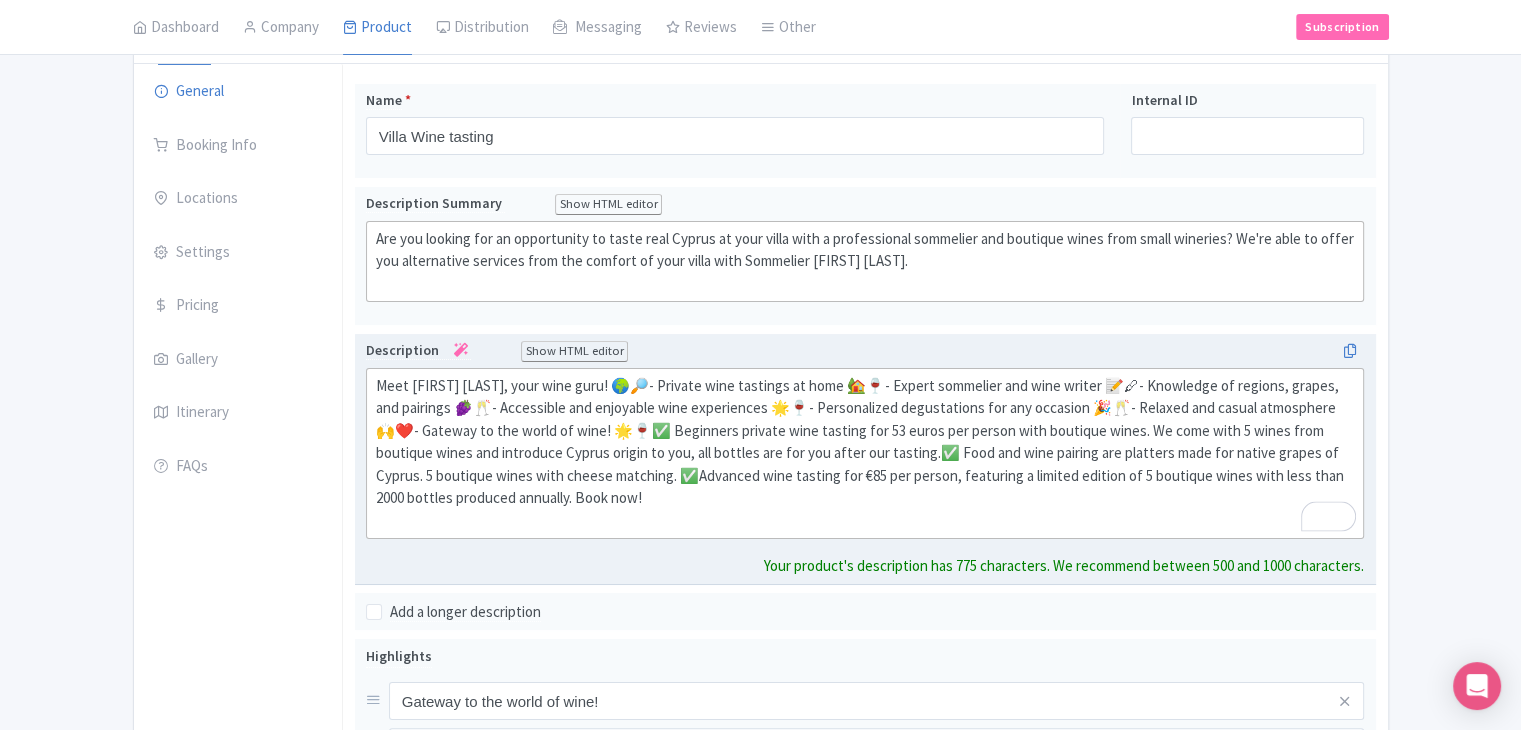 scroll, scrollTop: 232, scrollLeft: 0, axis: vertical 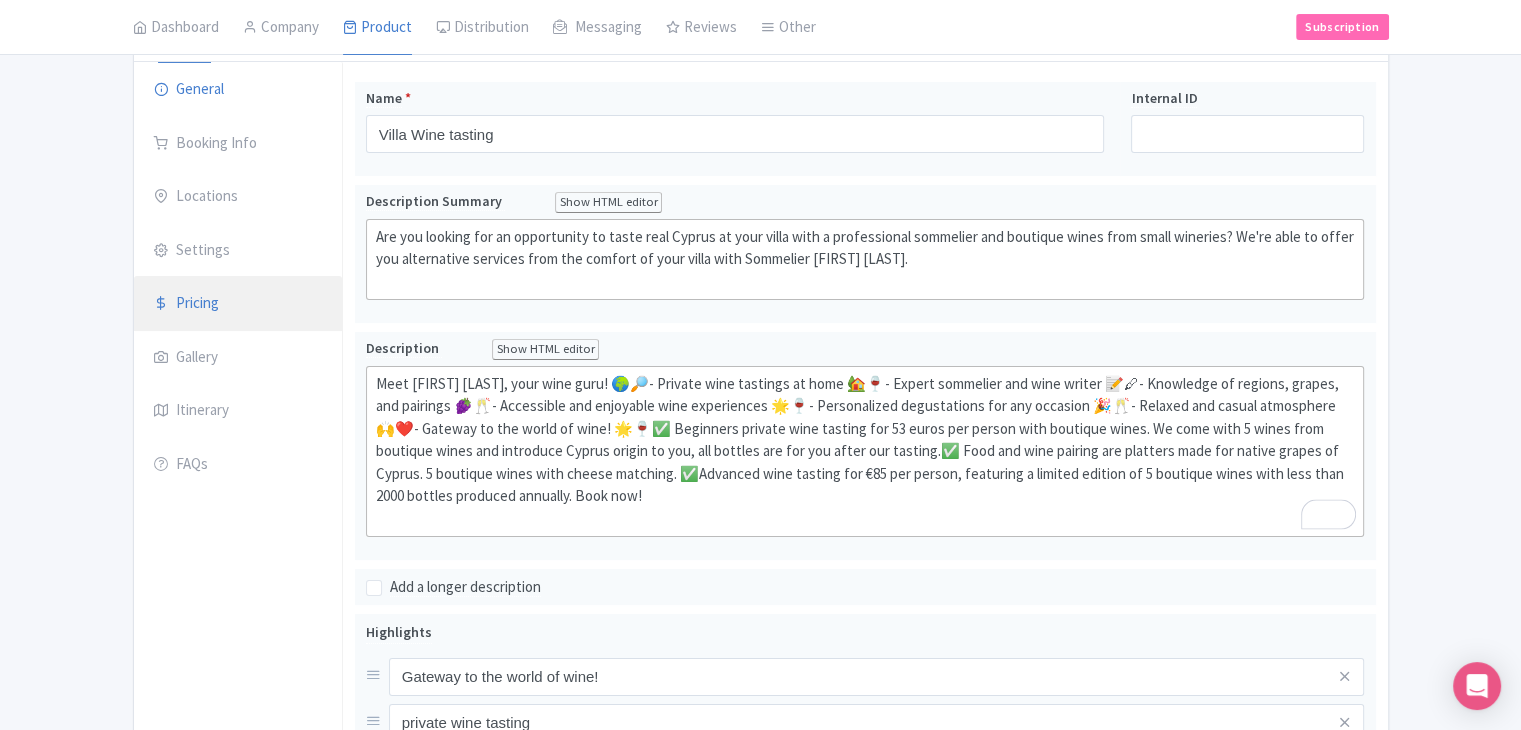 click on "Pricing" at bounding box center [238, 304] 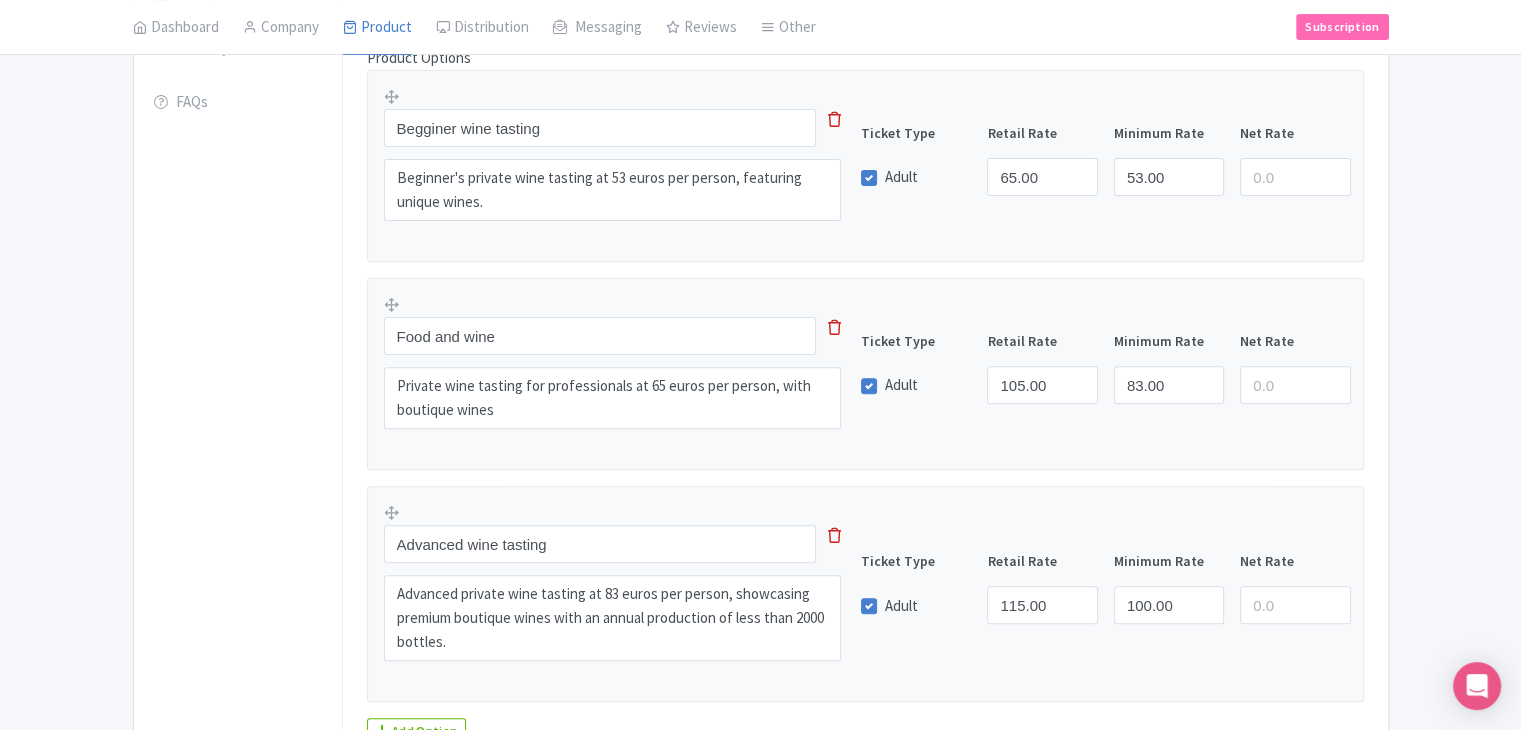 scroll, scrollTop: 600, scrollLeft: 0, axis: vertical 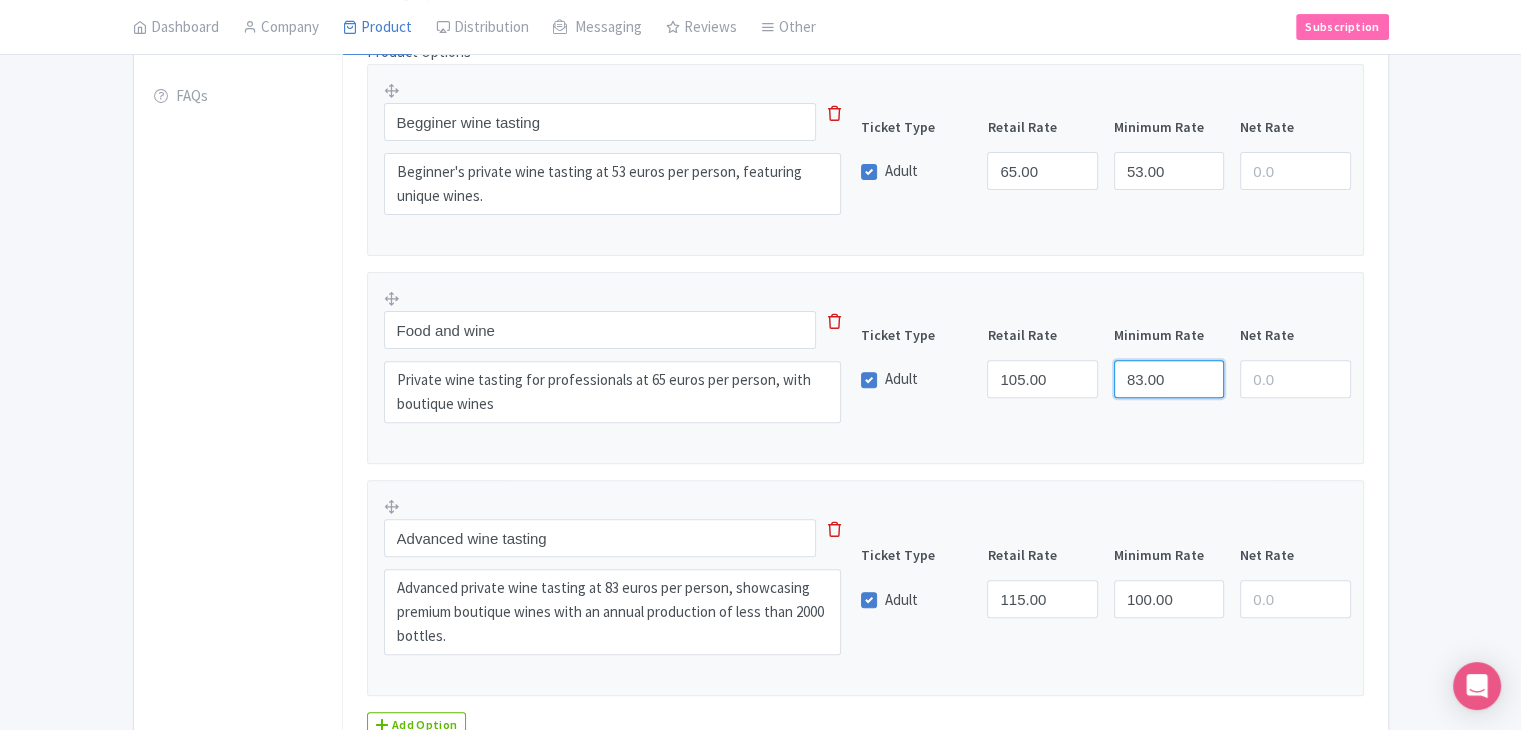 click on "83.00" at bounding box center (1169, 379) 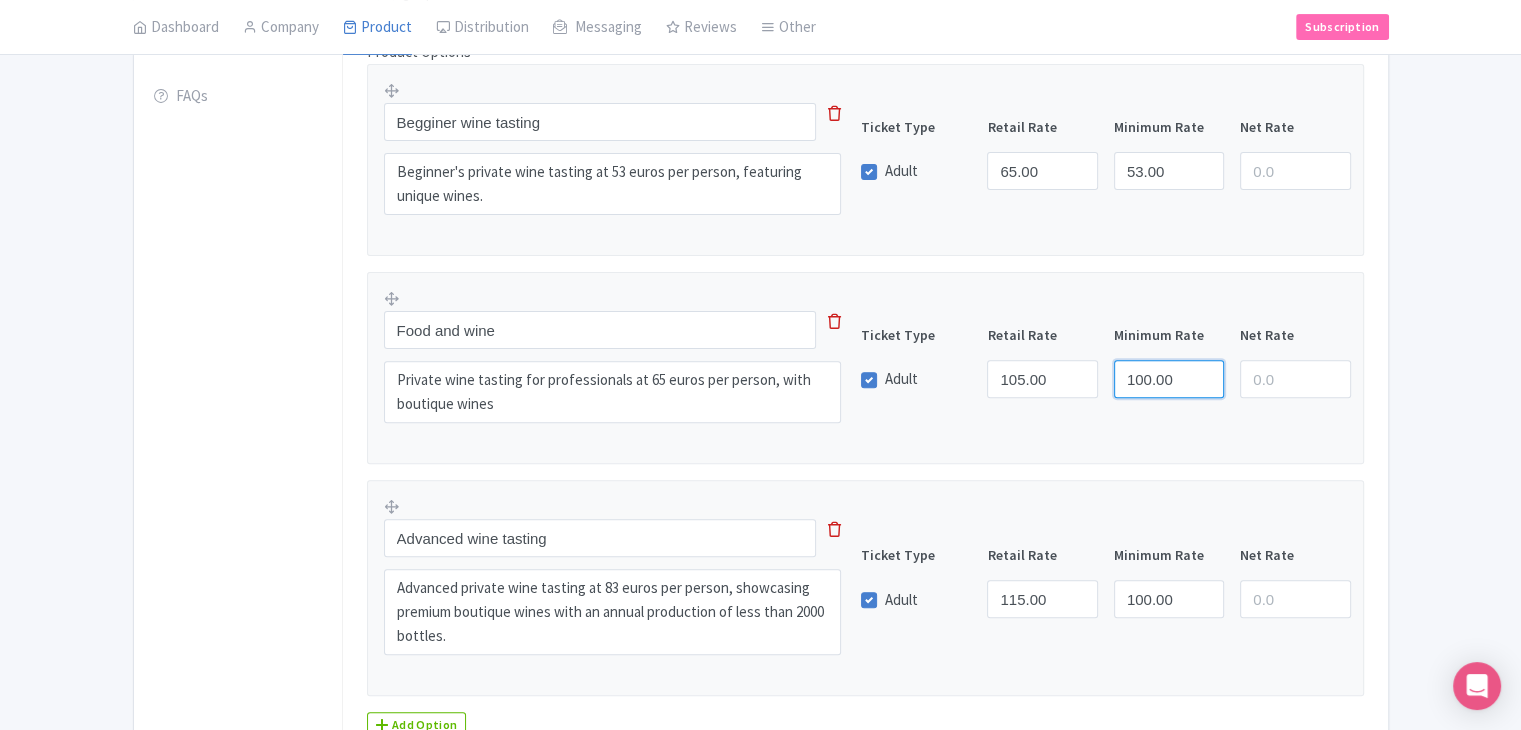 type on "100.00" 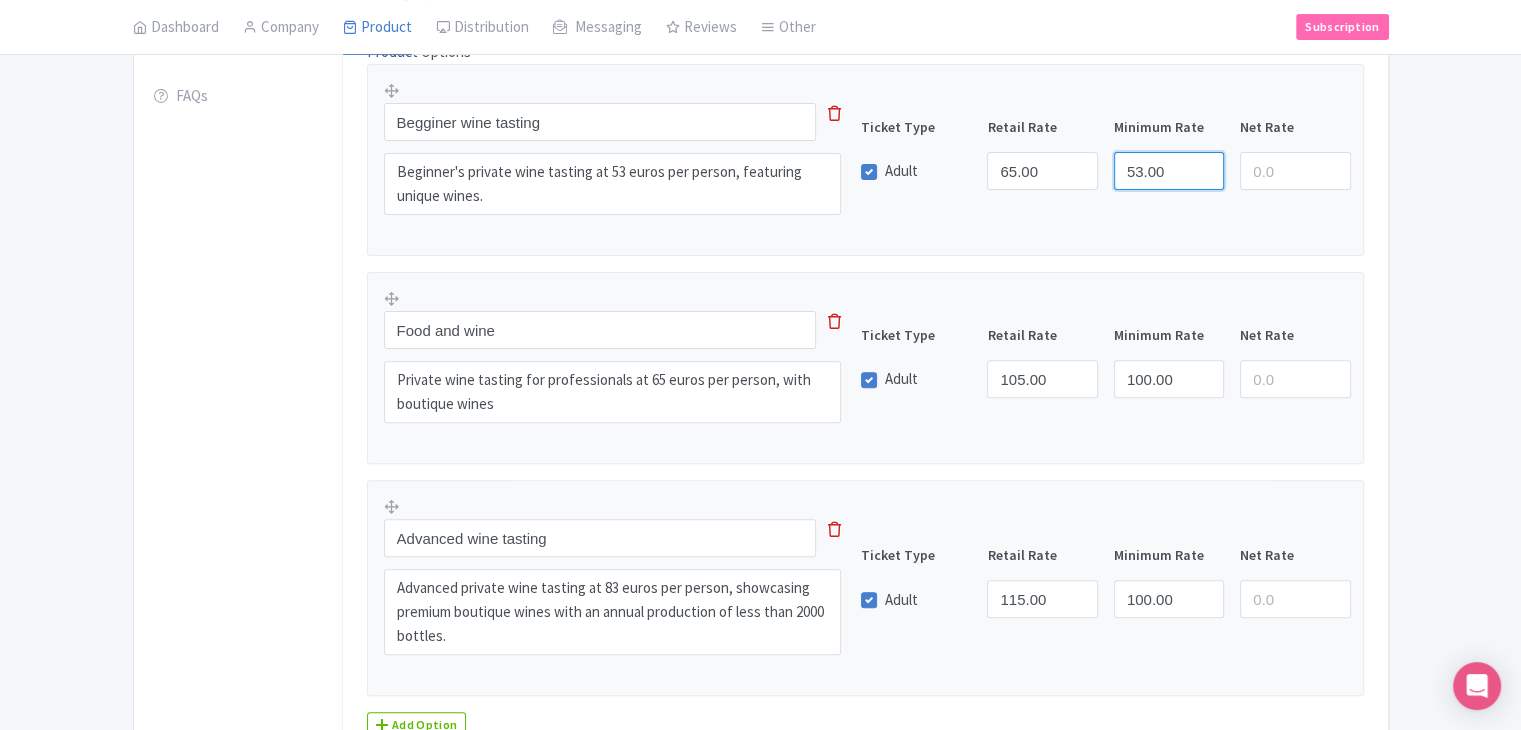 click on "53.00" at bounding box center (1169, 171) 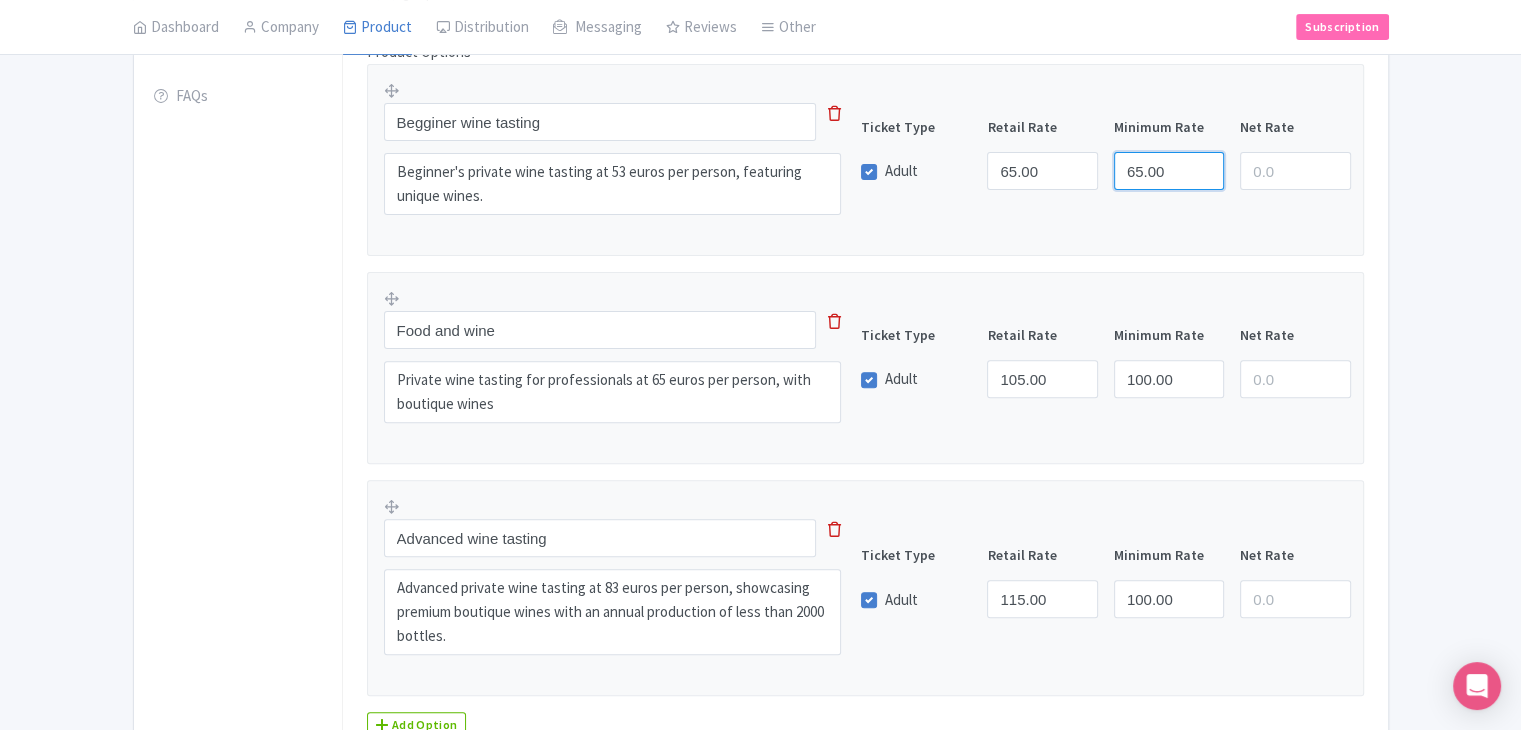 type on "65.00" 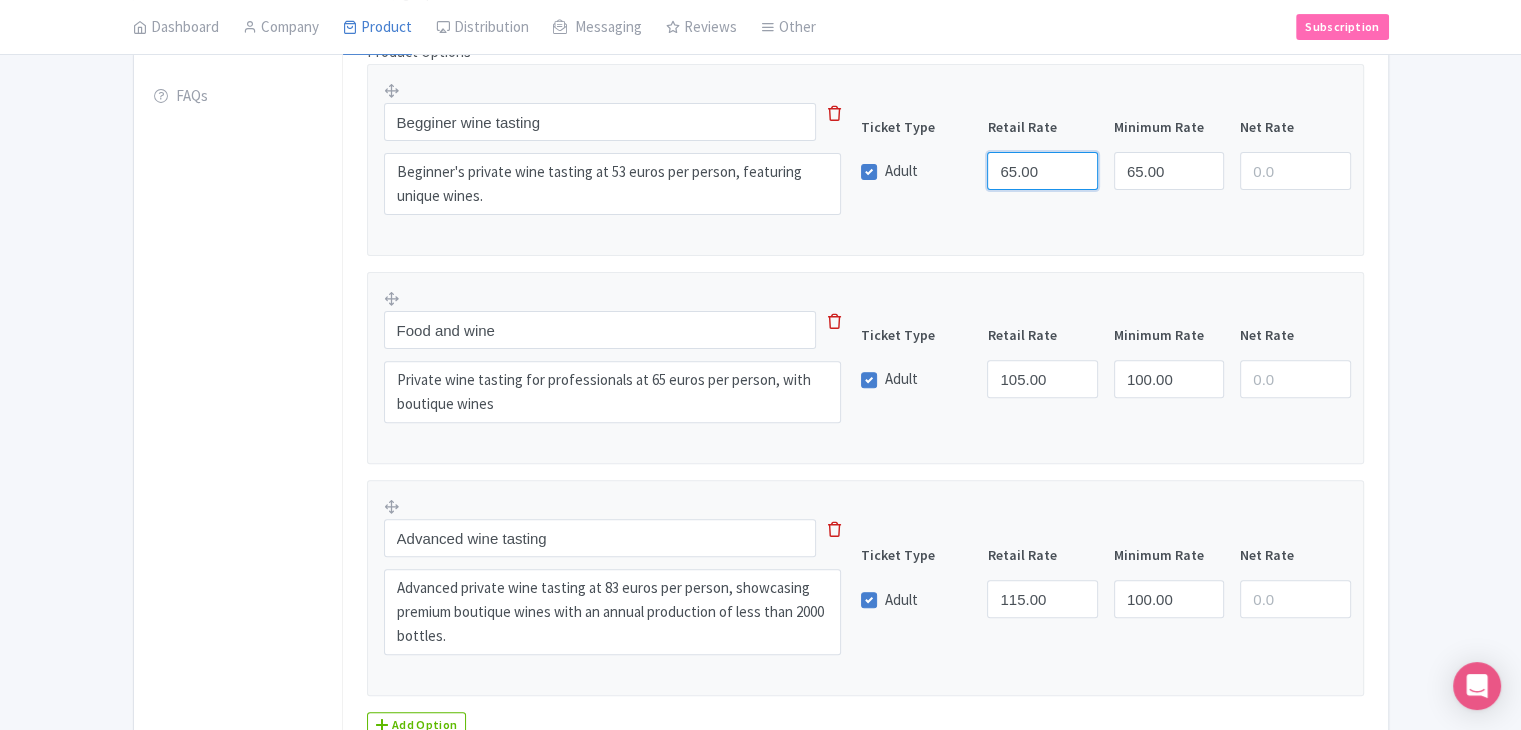 click on "65.00" at bounding box center (1042, 171) 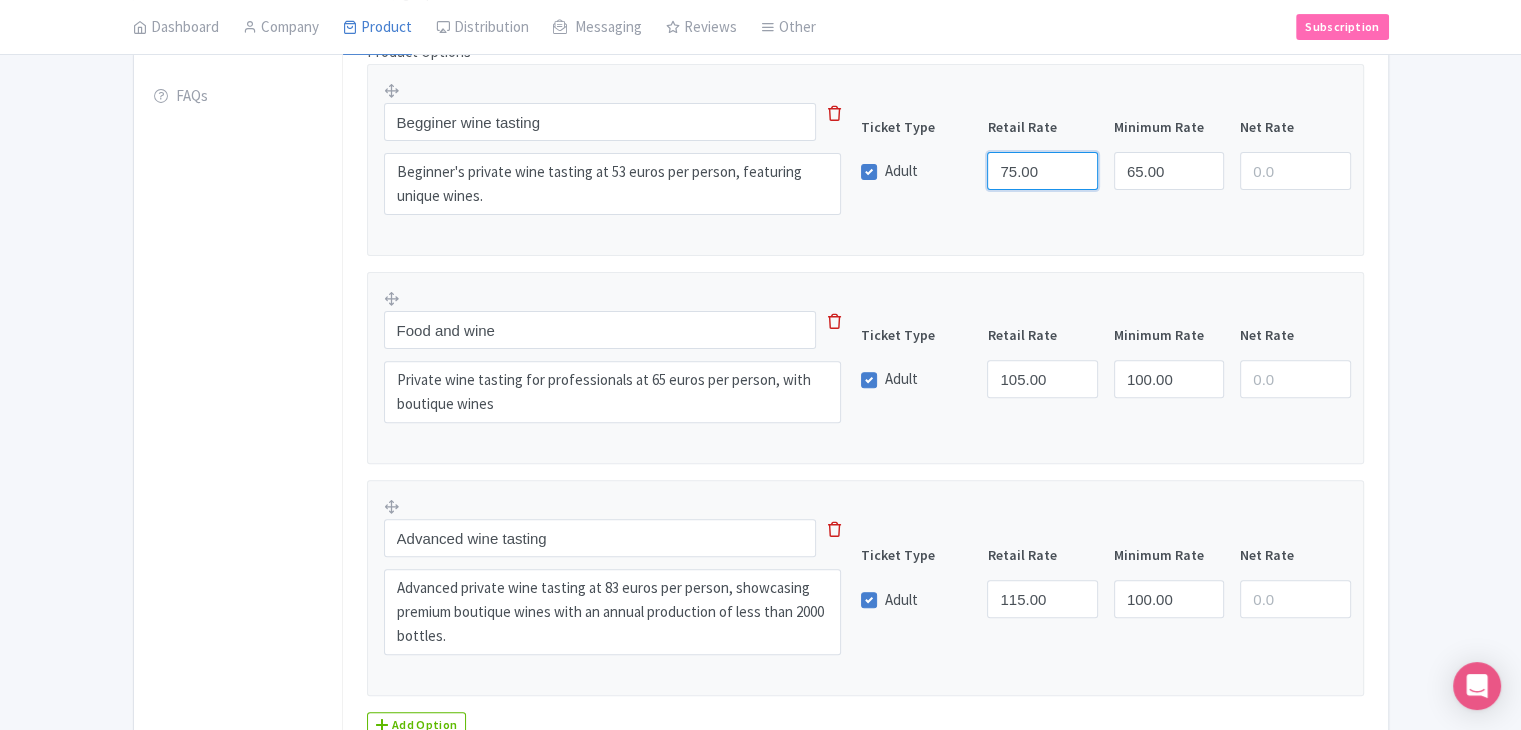 type on "75.00" 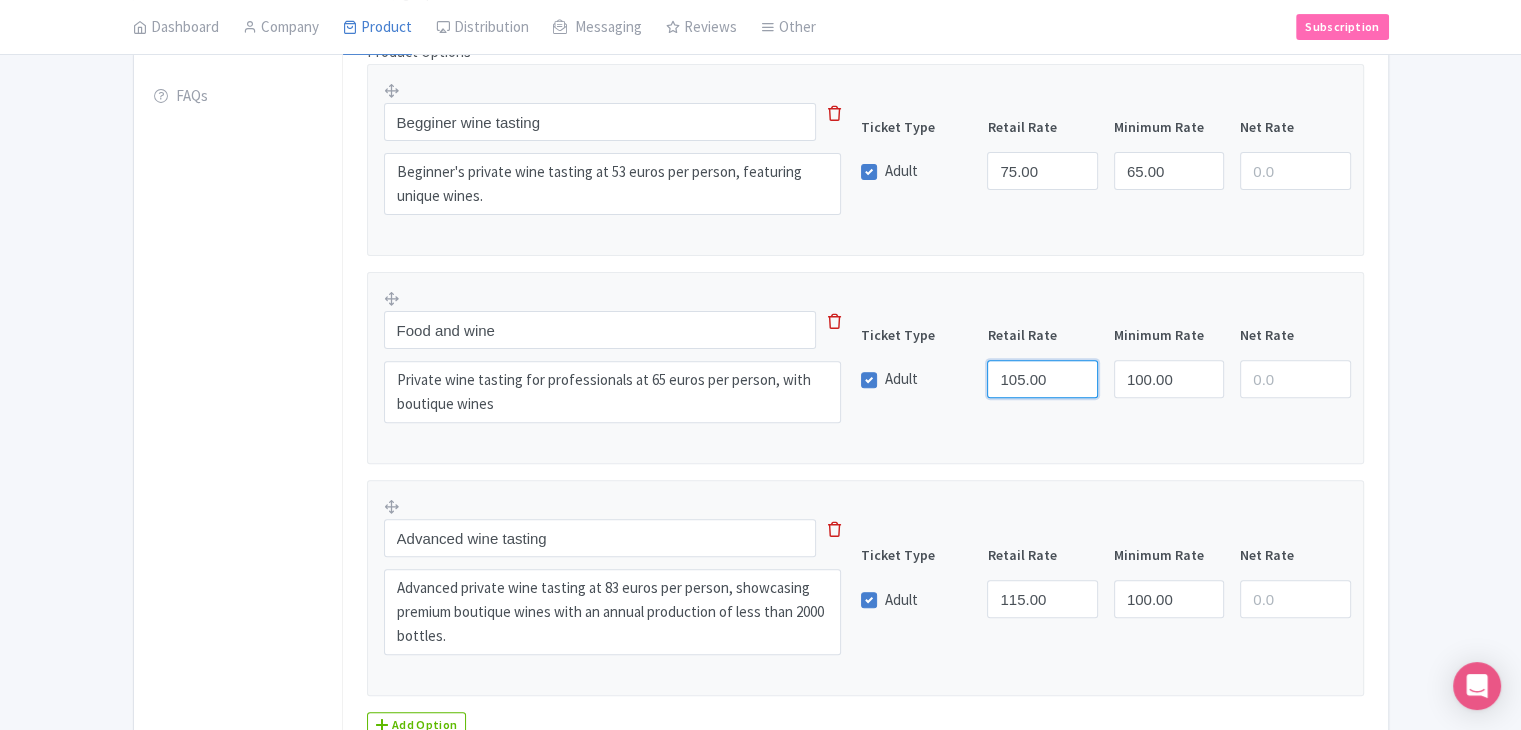 click on "105.00" at bounding box center [1042, 379] 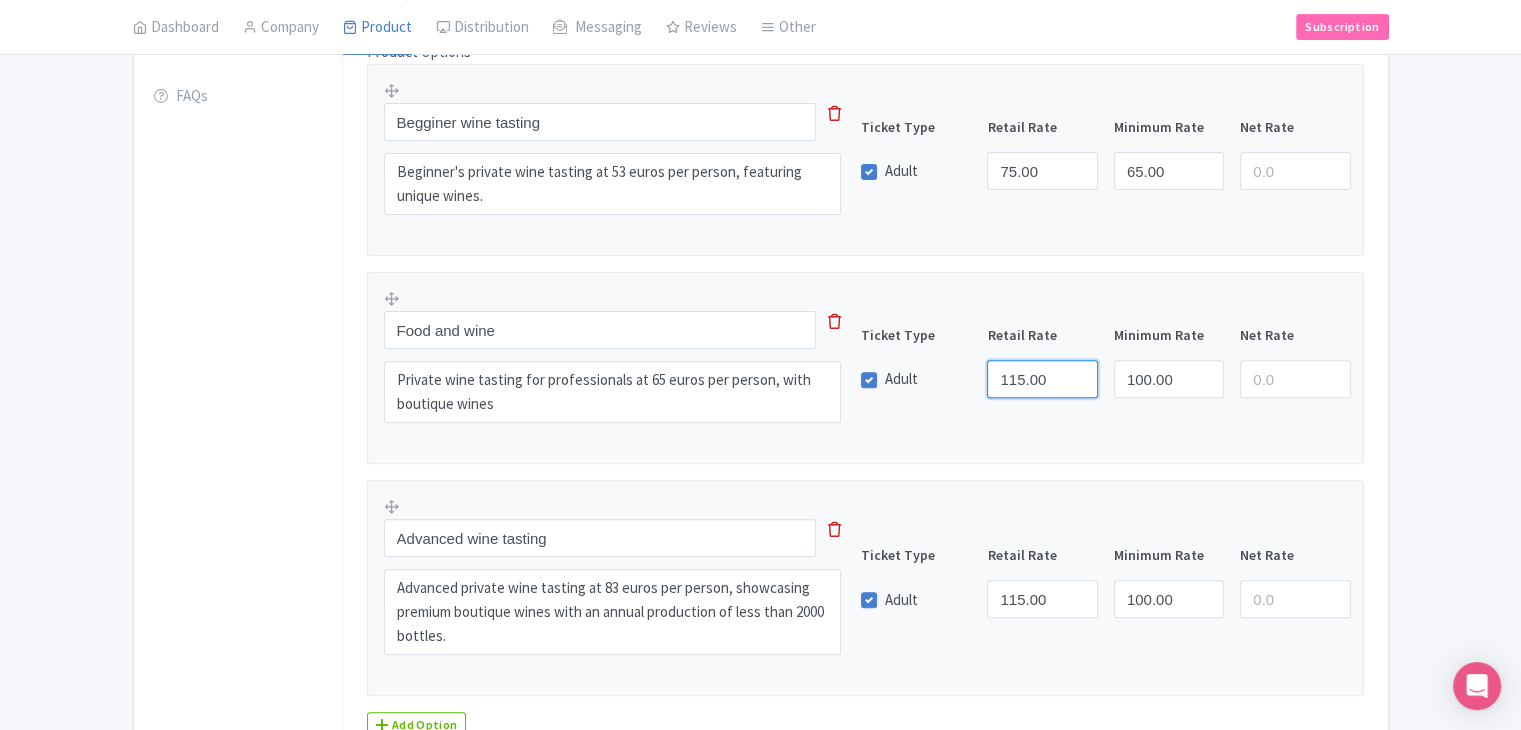 type on "115.00" 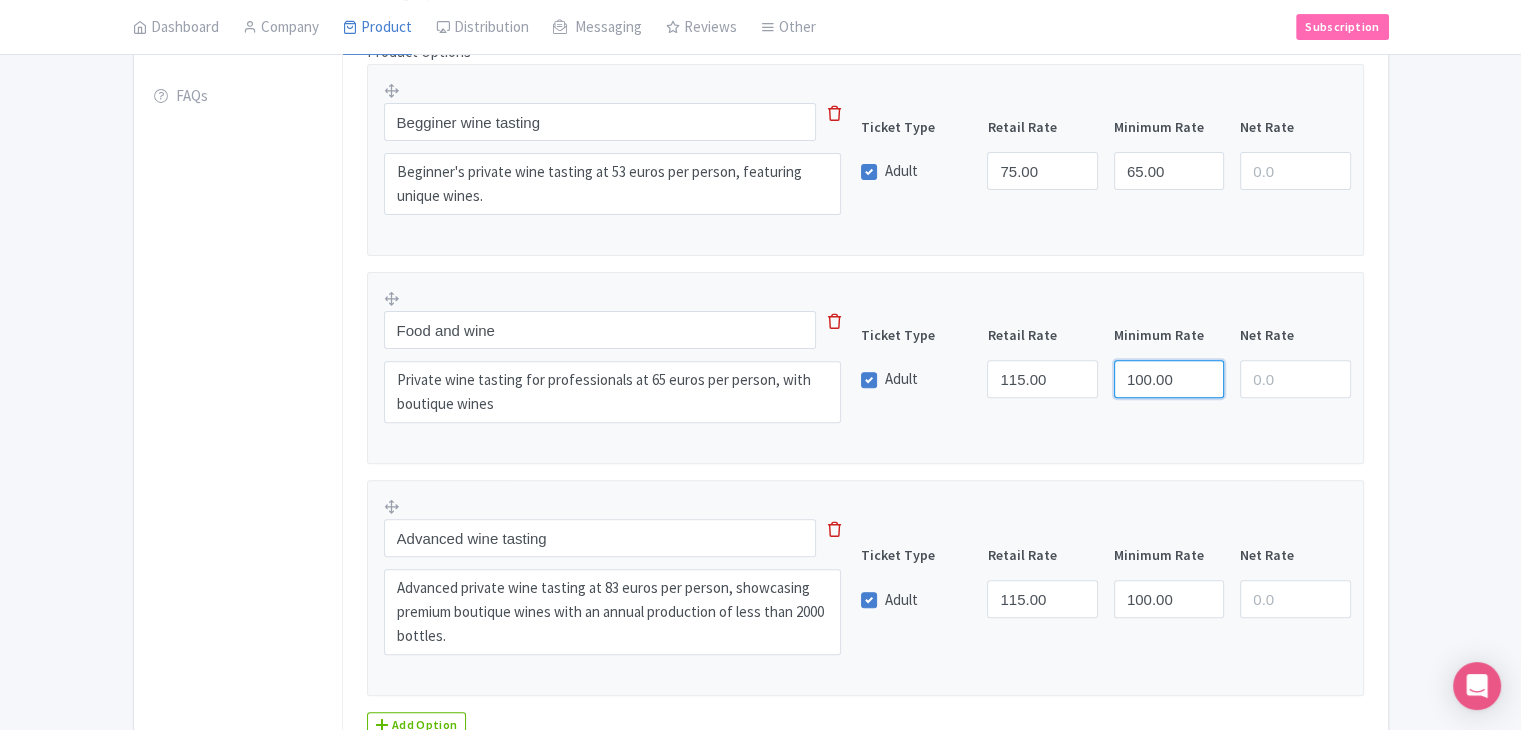 click on "100.00" at bounding box center (1169, 379) 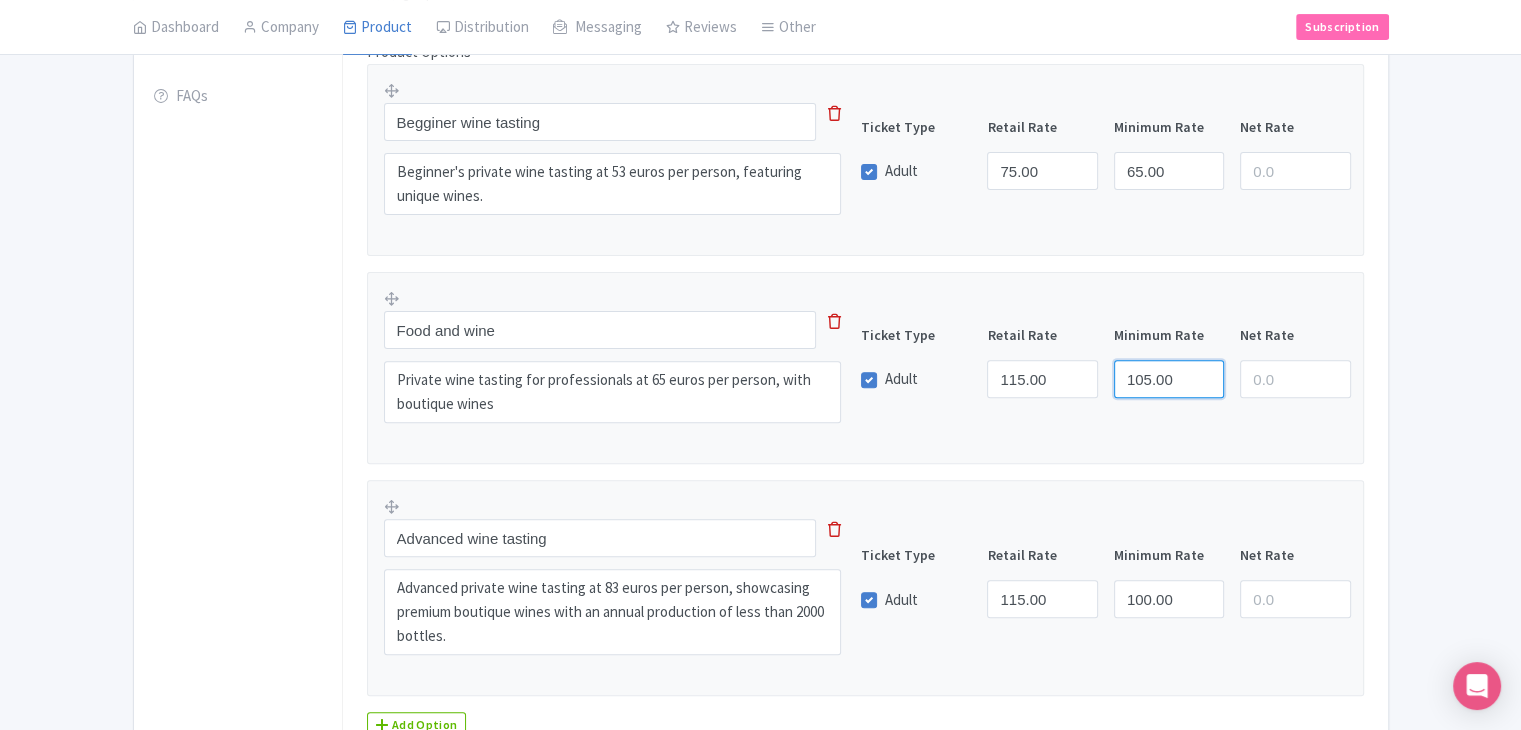 type on "105.00" 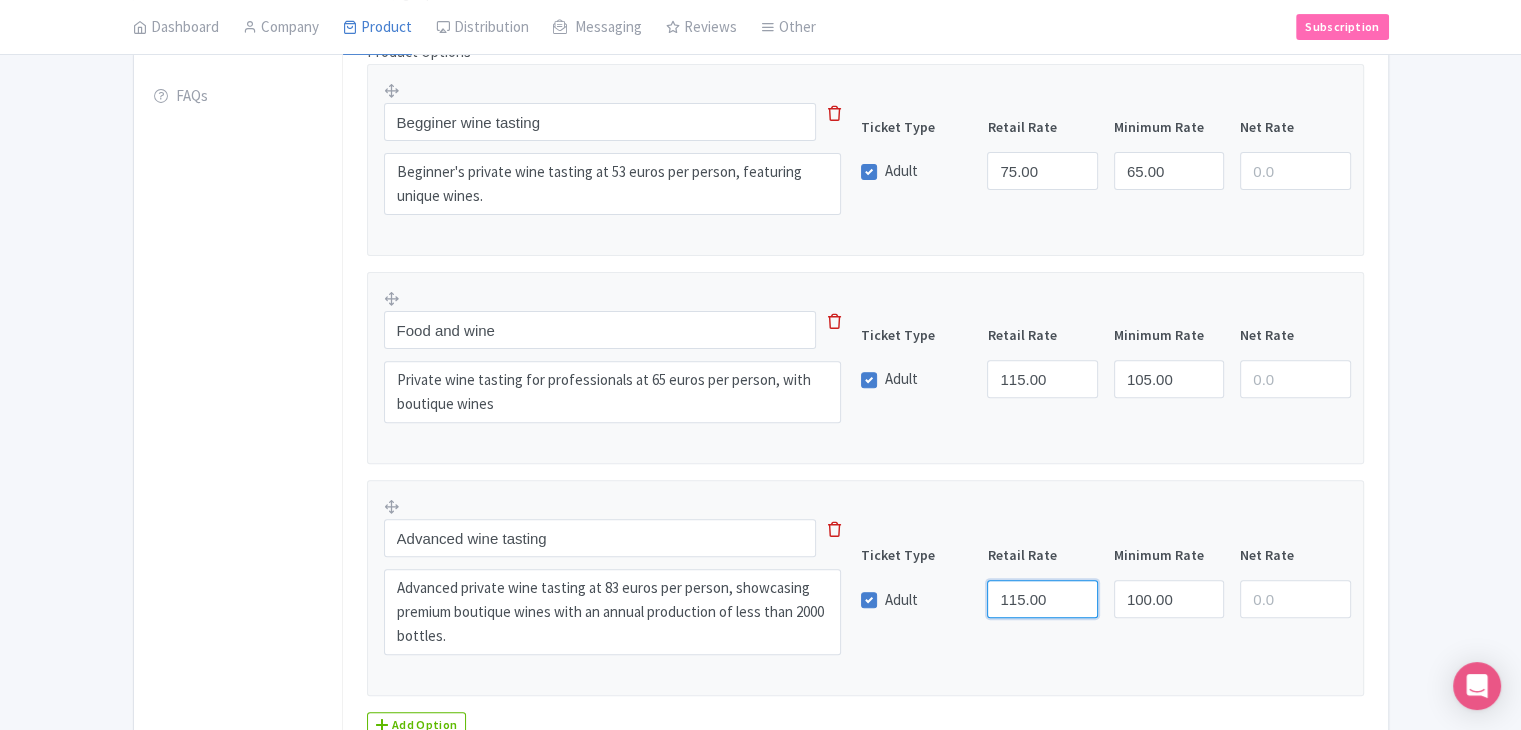 click on "115.00" at bounding box center (1042, 599) 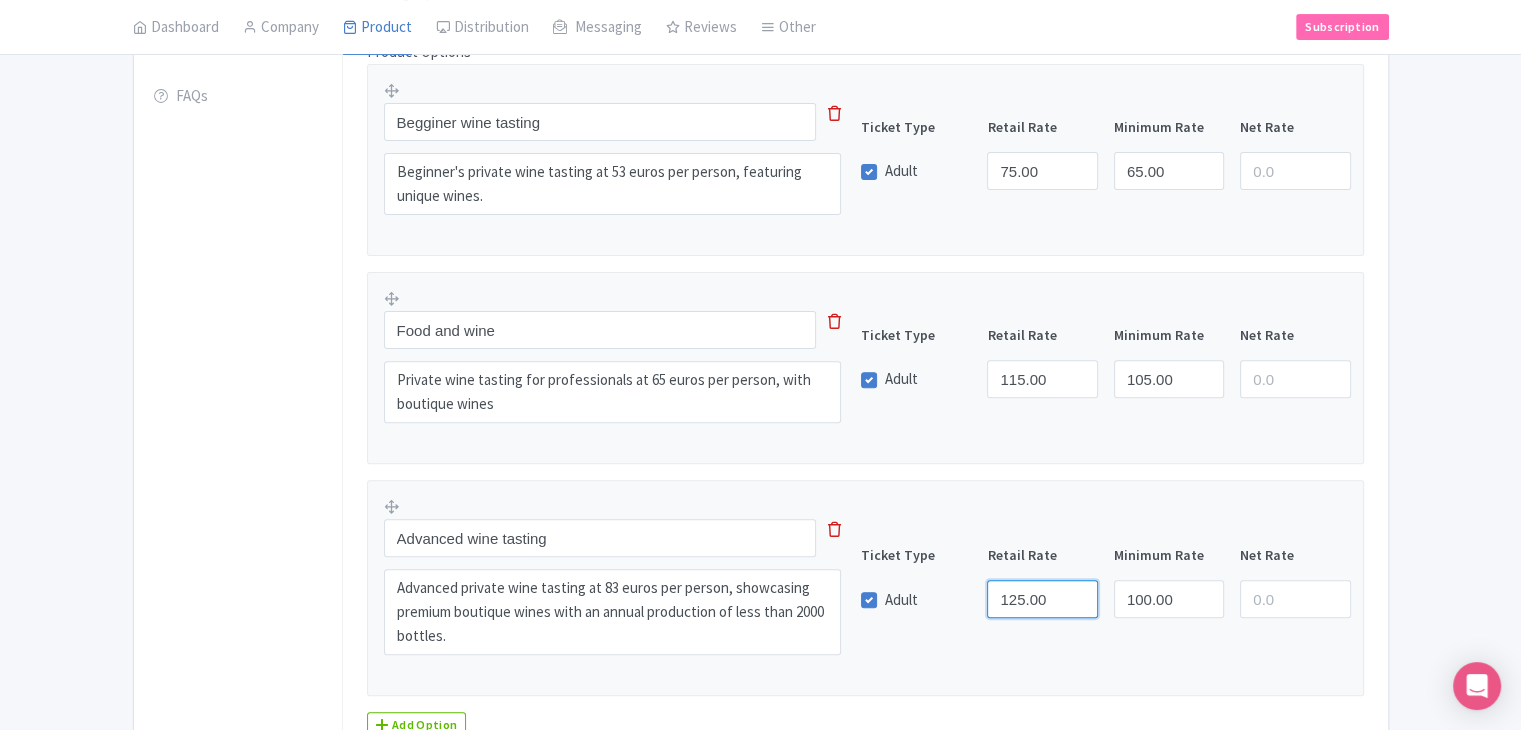 type on "125.00" 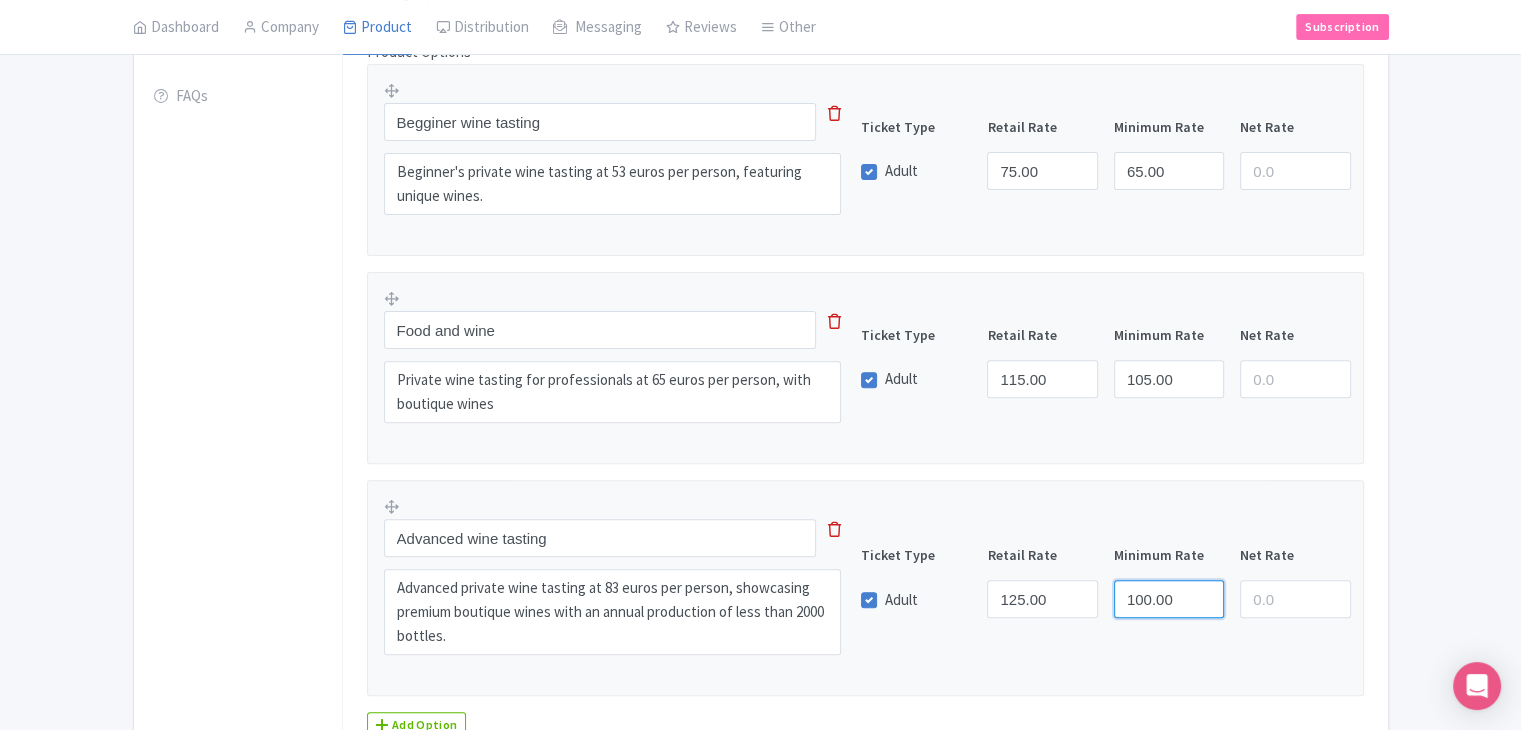 click on "100.00" at bounding box center (1169, 599) 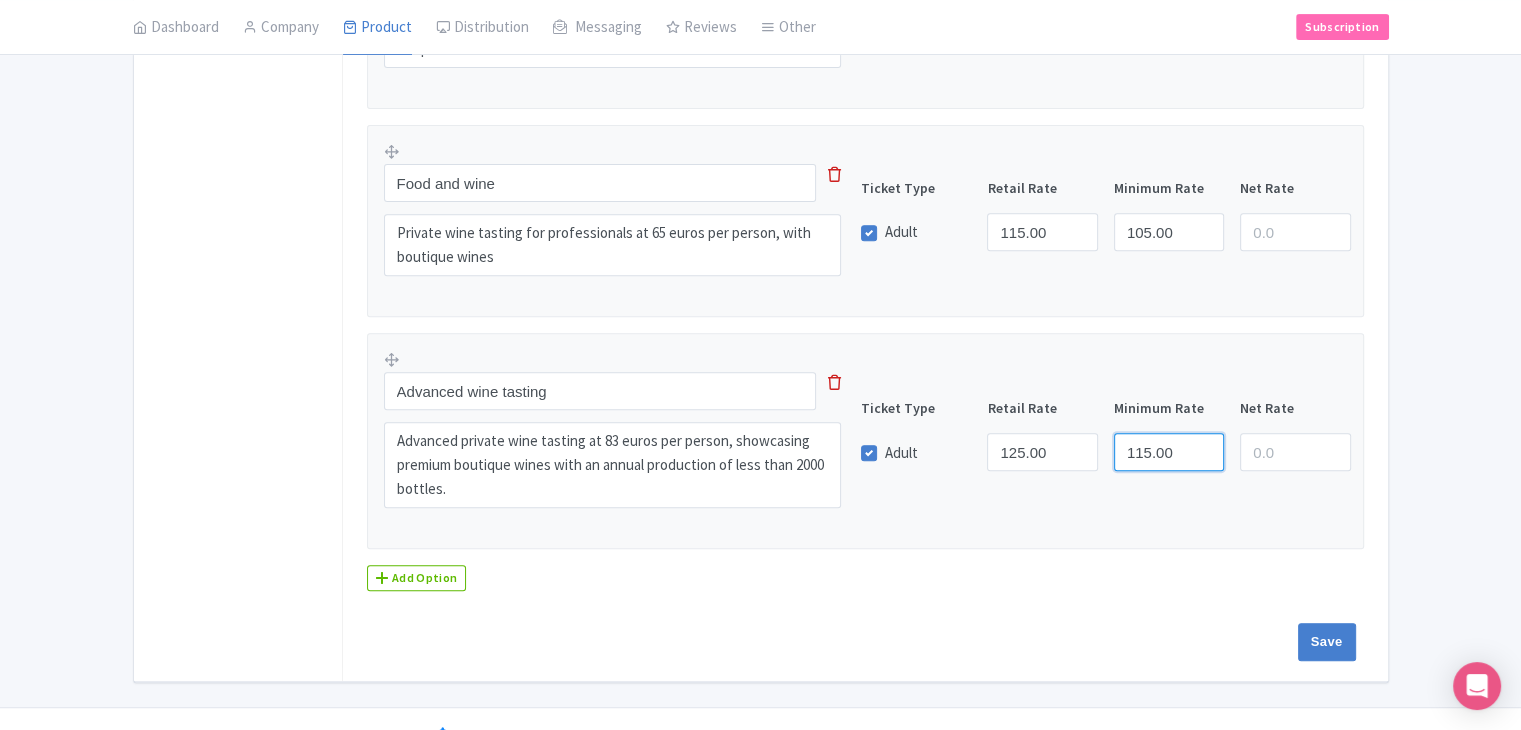 scroll, scrollTop: 781, scrollLeft: 0, axis: vertical 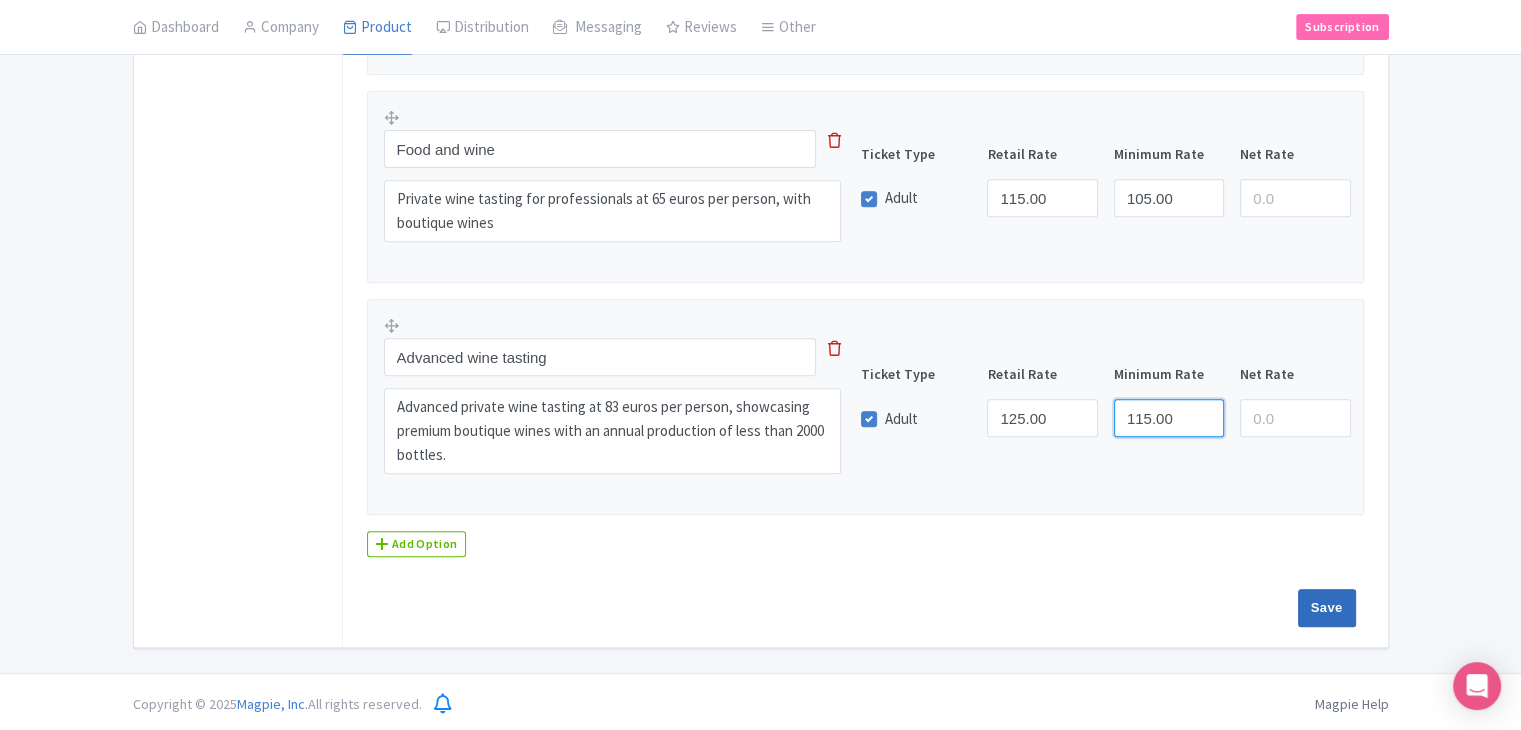 type on "115.00" 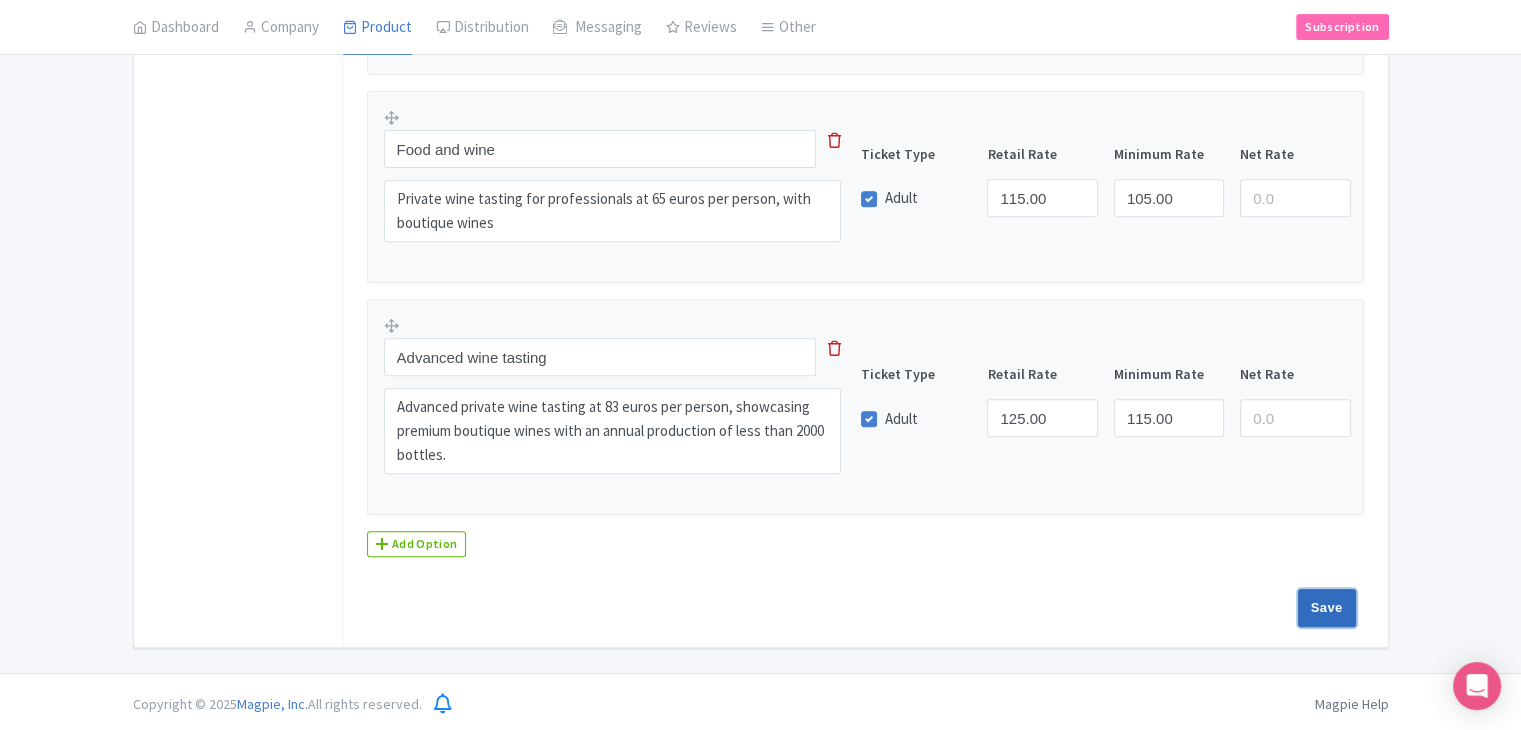 click on "Save" at bounding box center [1327, 608] 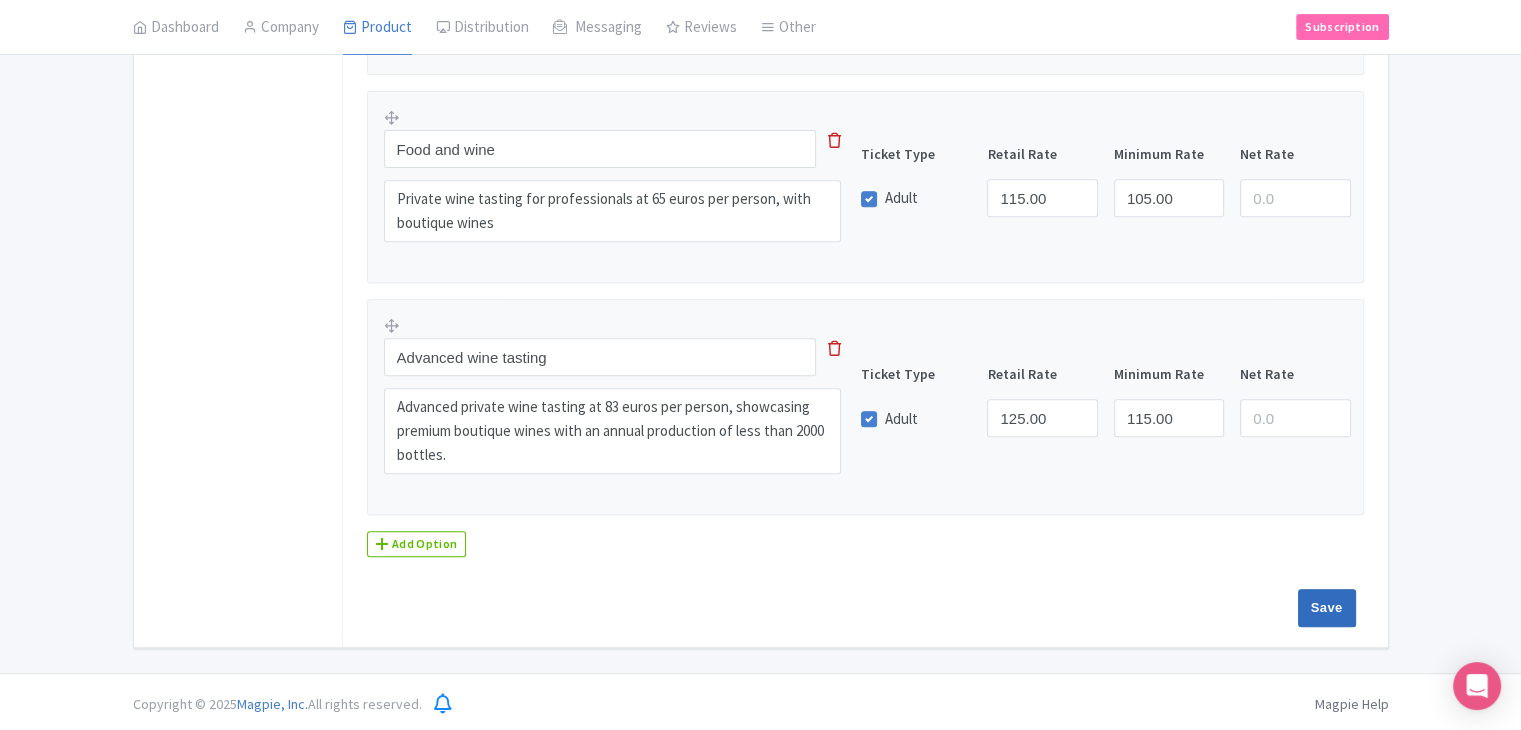 type on "Saving..." 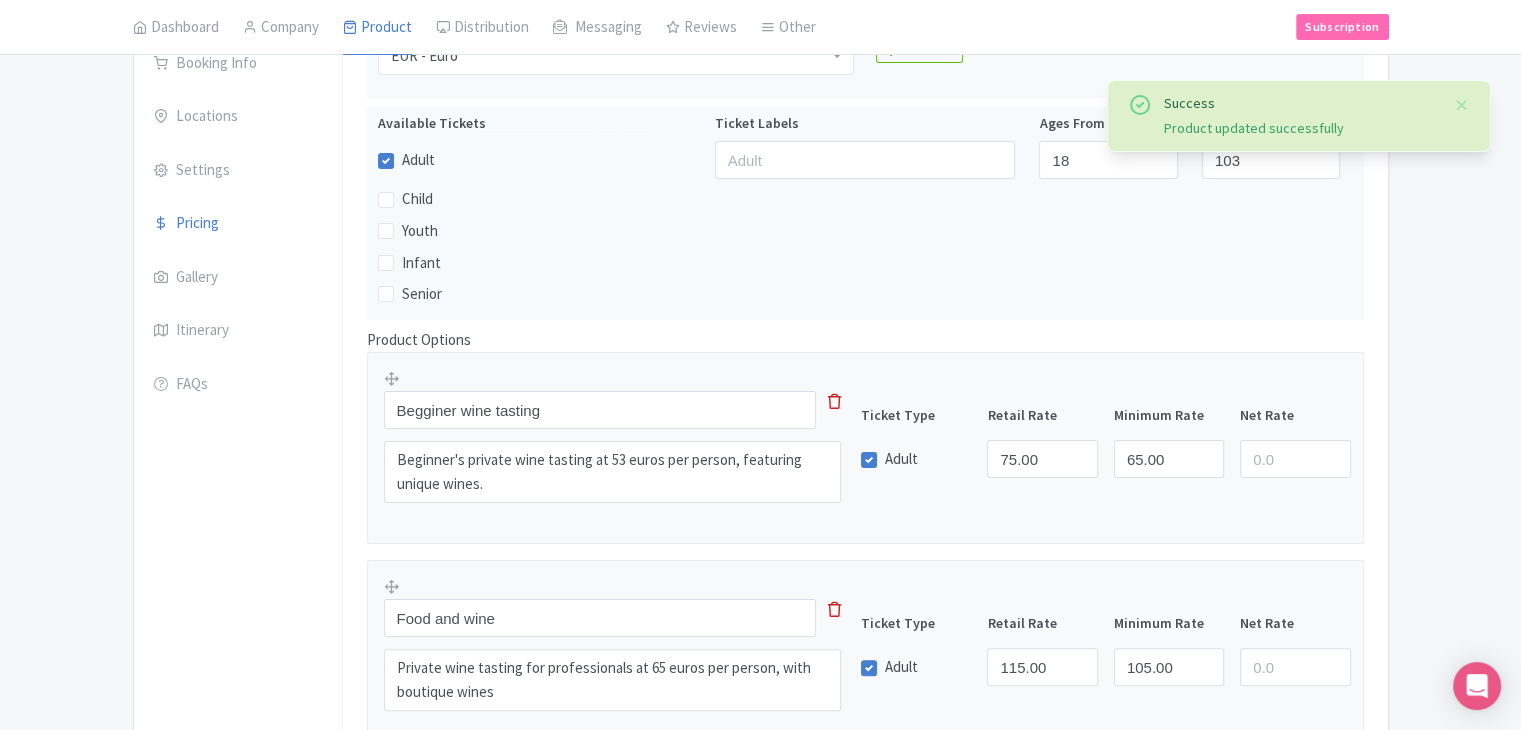 scroll, scrollTop: 312, scrollLeft: 0, axis: vertical 